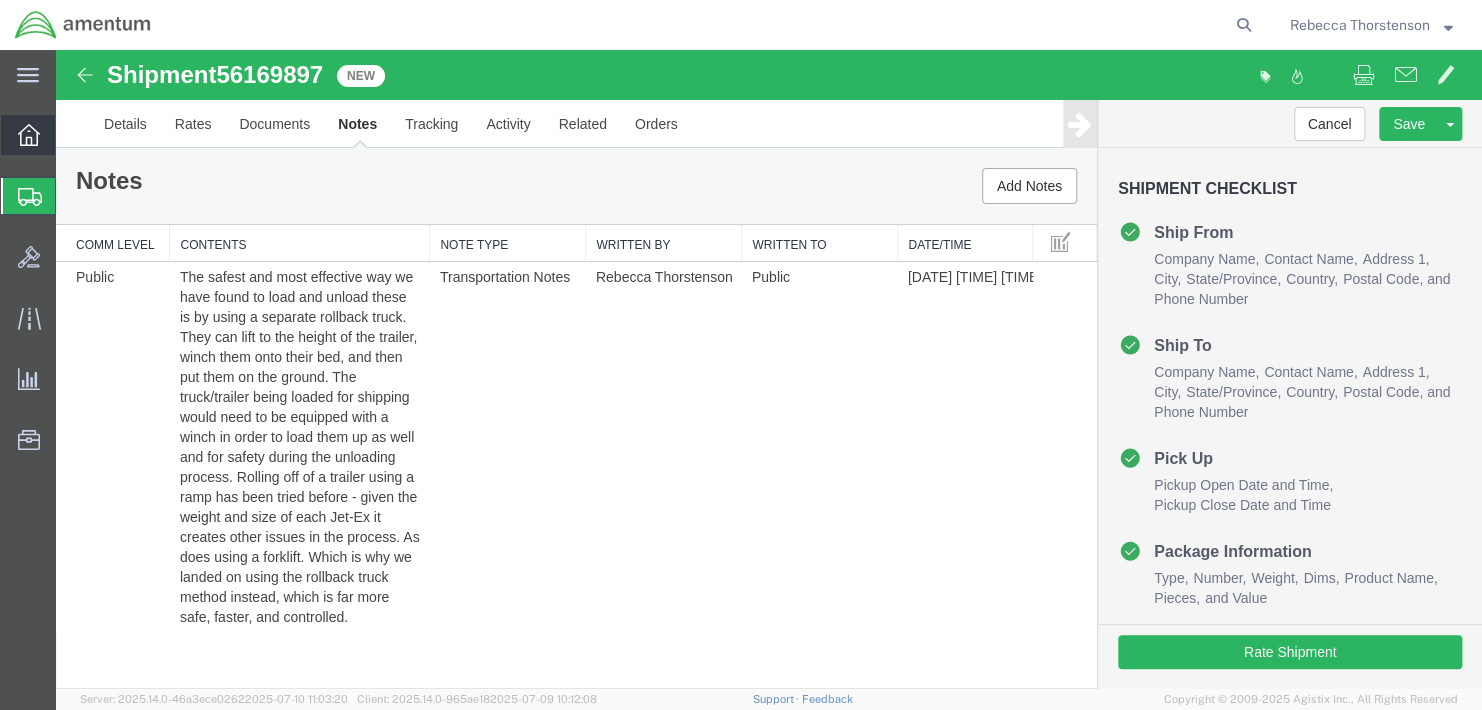 scroll, scrollTop: 0, scrollLeft: 0, axis: both 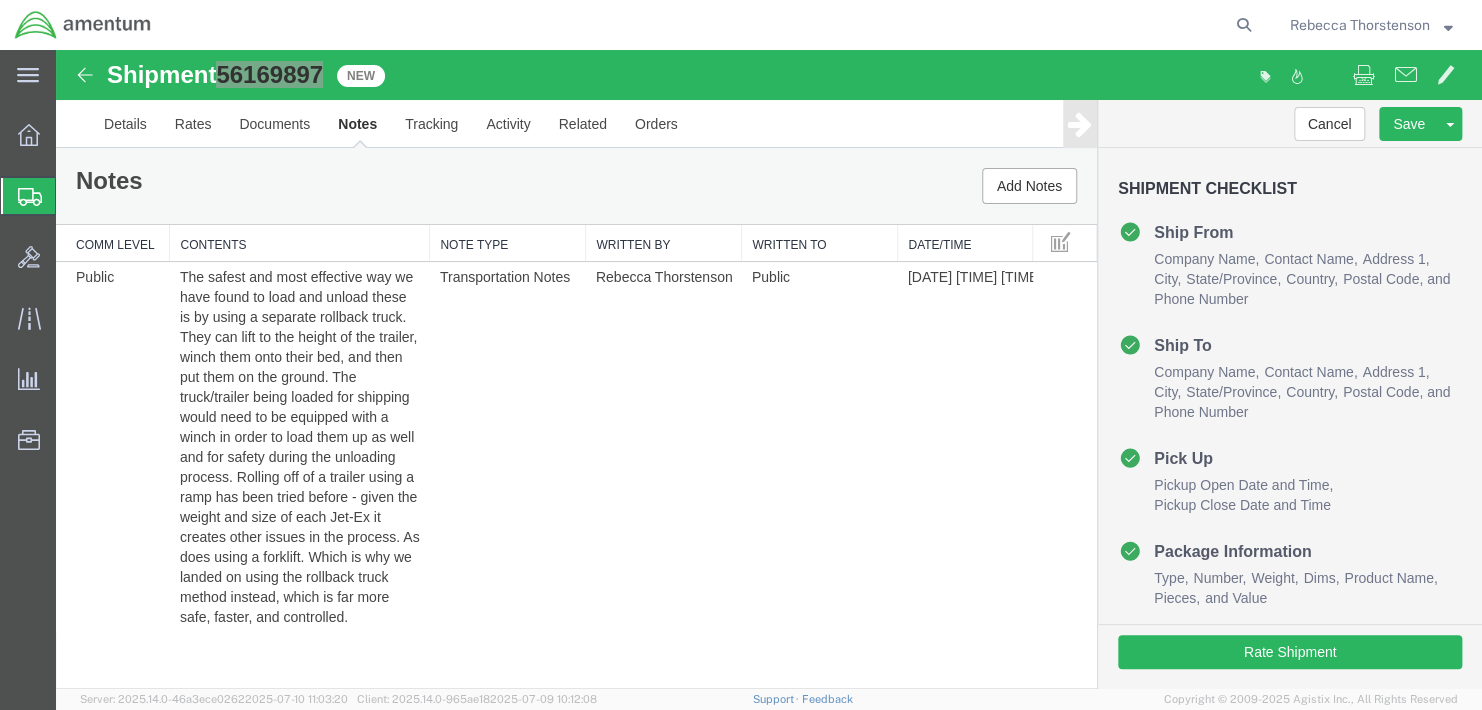 click on "Shipment Manager" 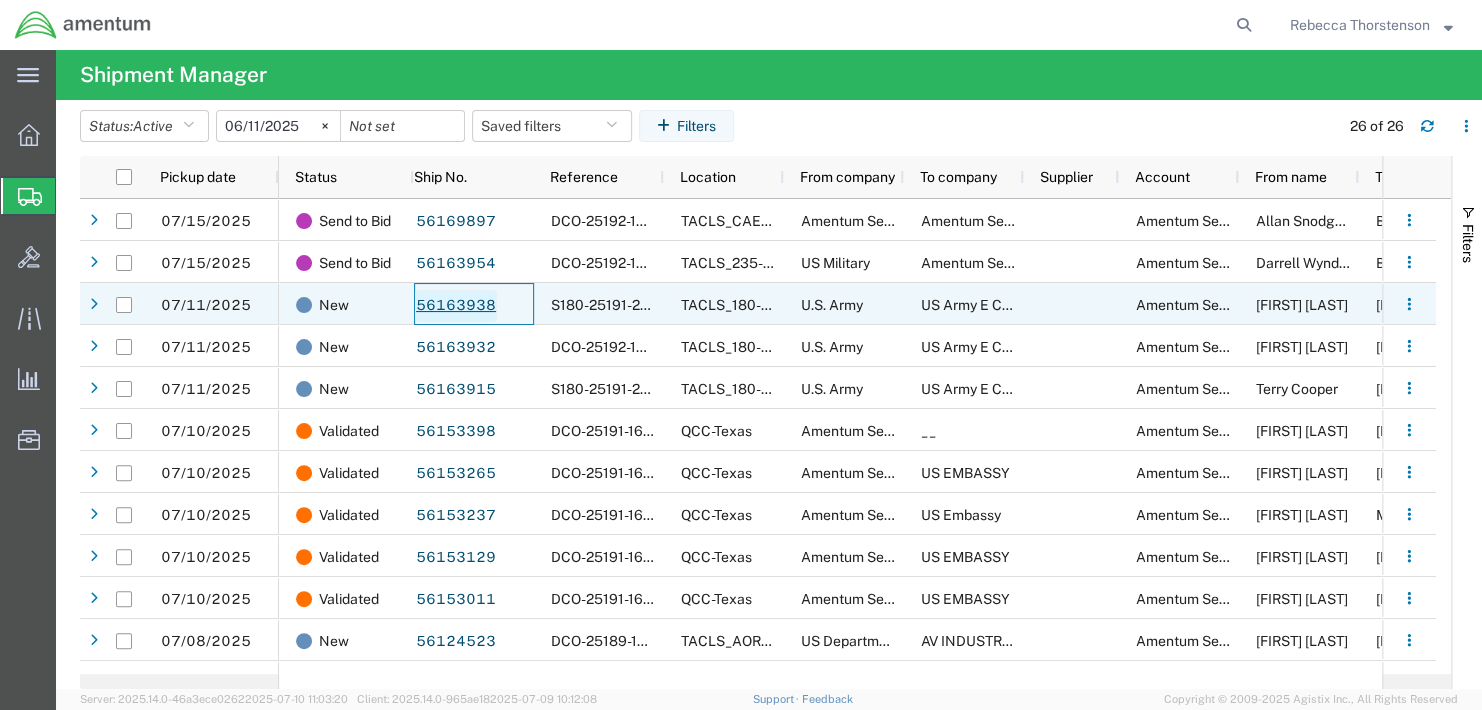 click on "56163938" 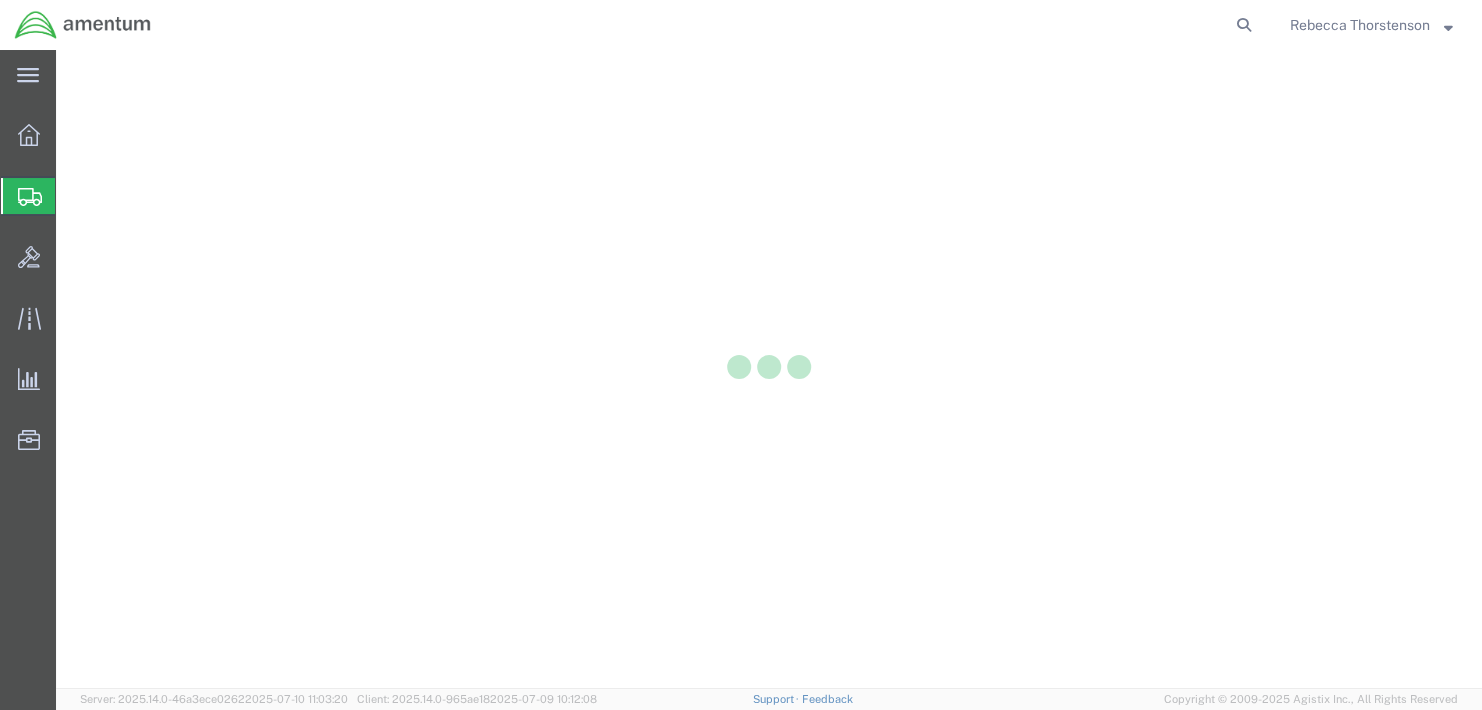 scroll, scrollTop: 0, scrollLeft: 0, axis: both 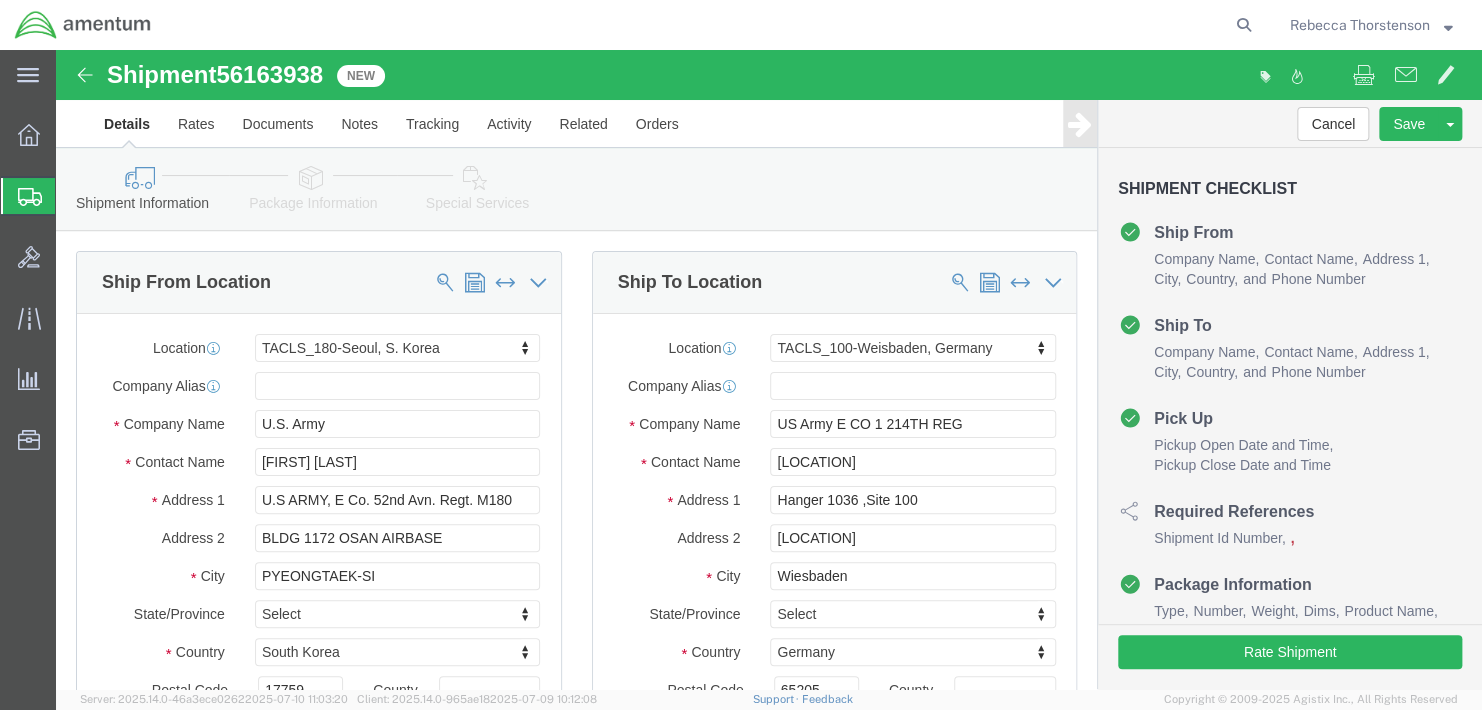 select on "42679" 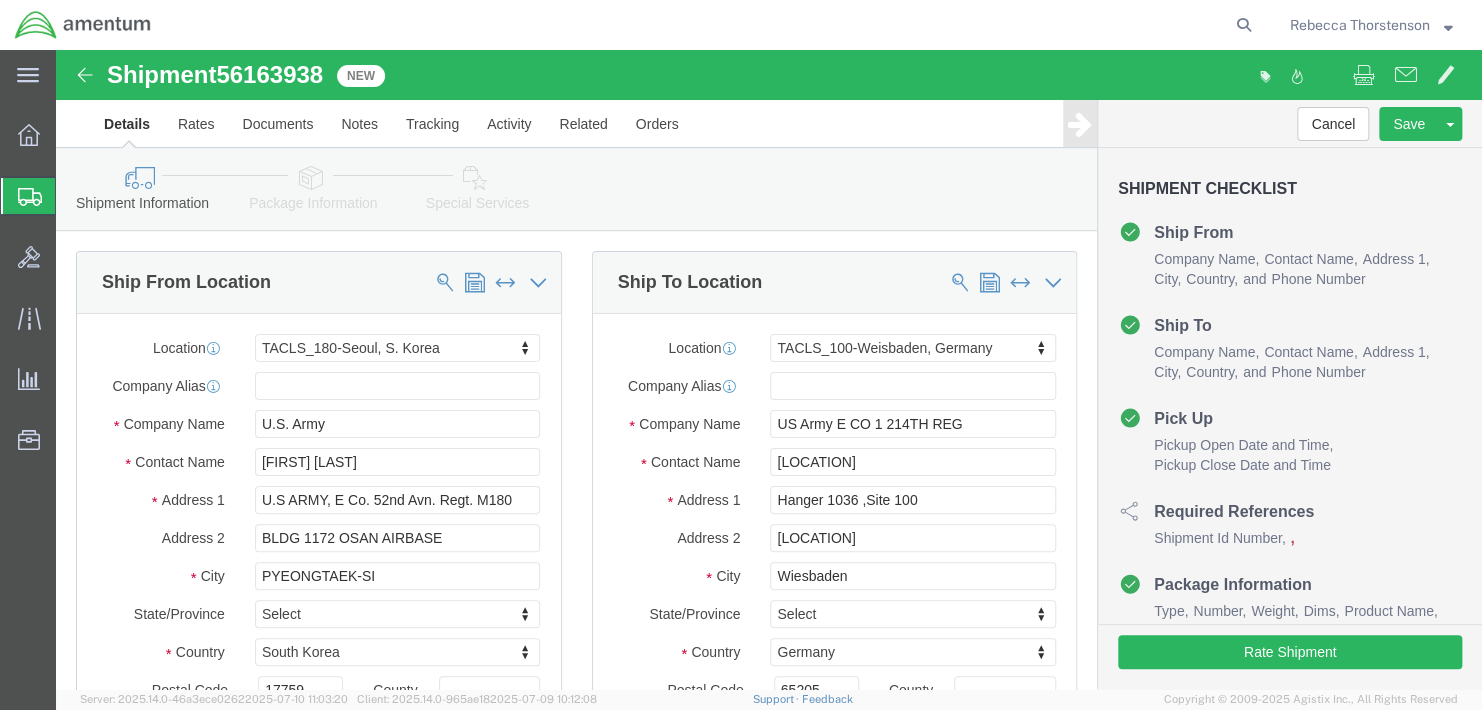 select on "42677" 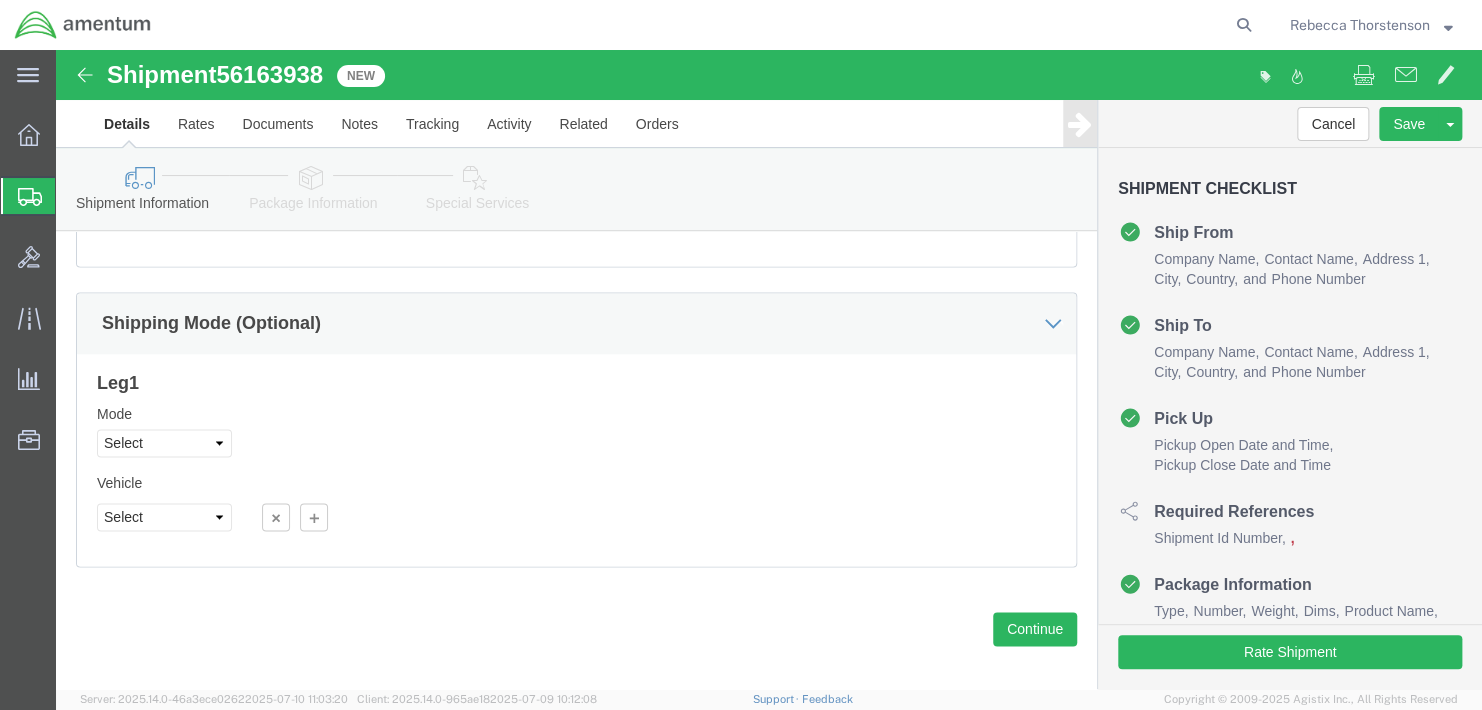 scroll, scrollTop: 1255, scrollLeft: 0, axis: vertical 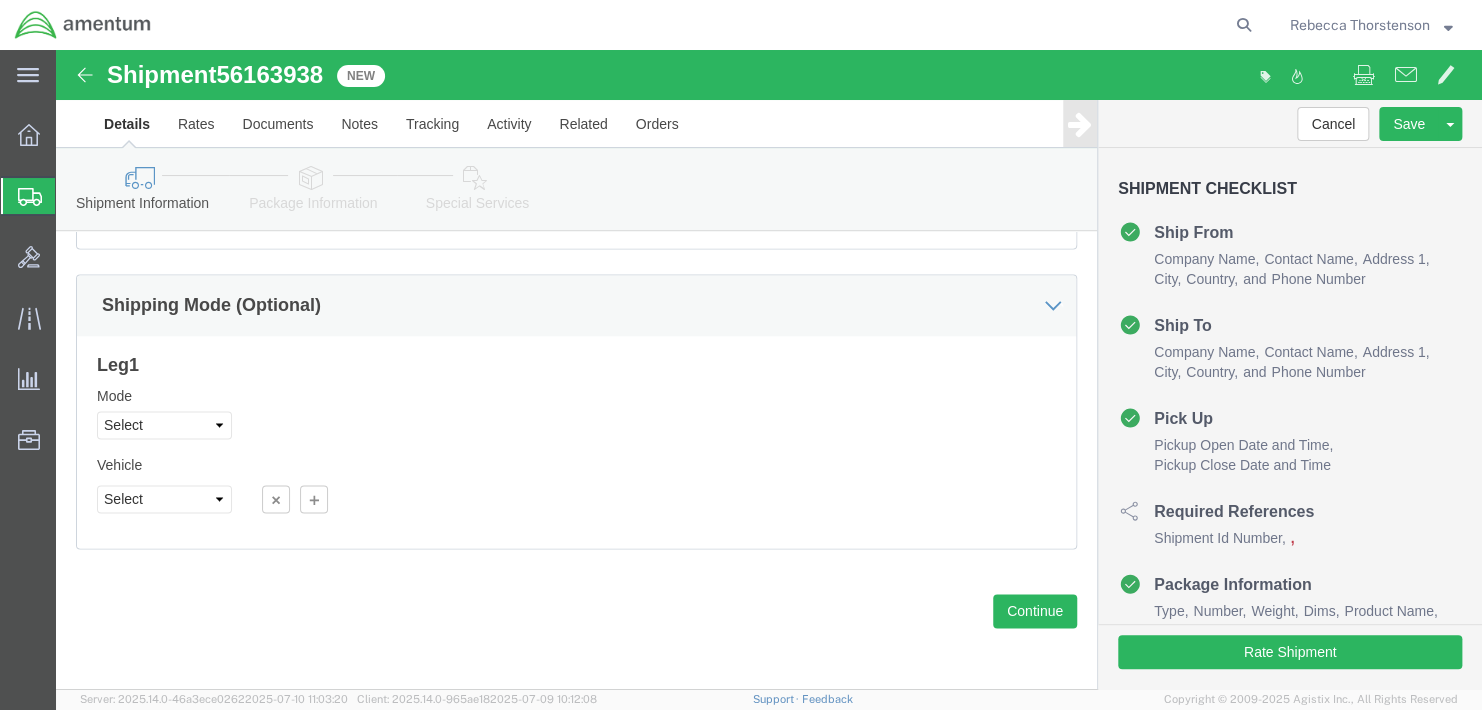 click on "Package Information" 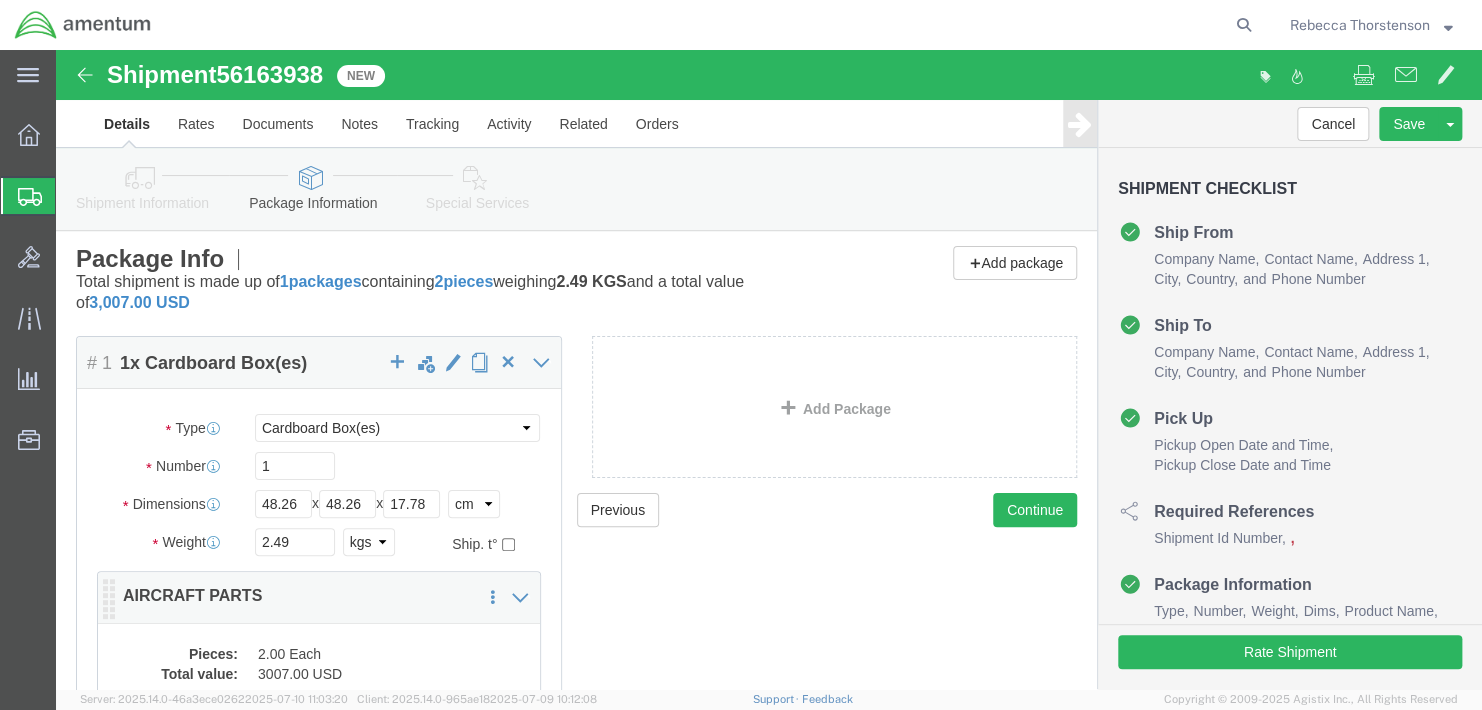 scroll, scrollTop: 200, scrollLeft: 0, axis: vertical 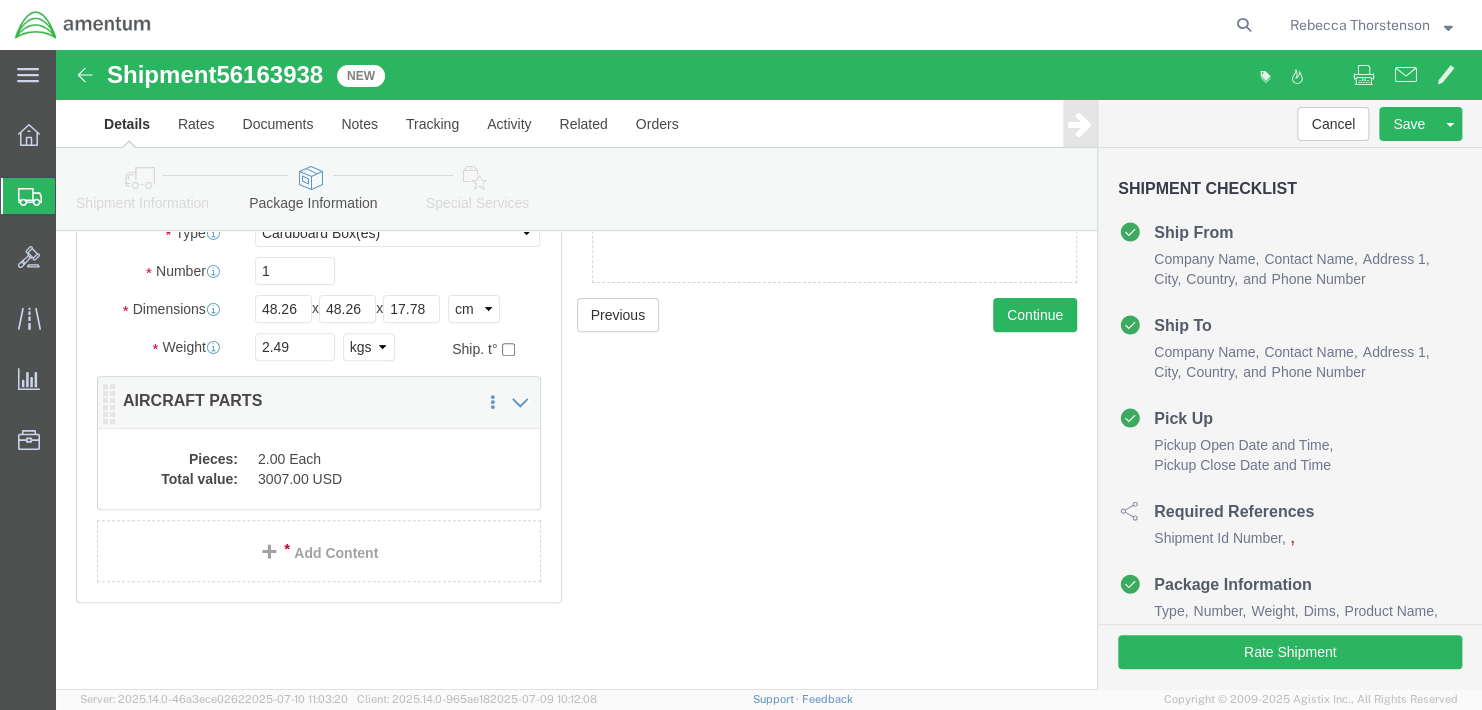 click on "3007.00 USD" 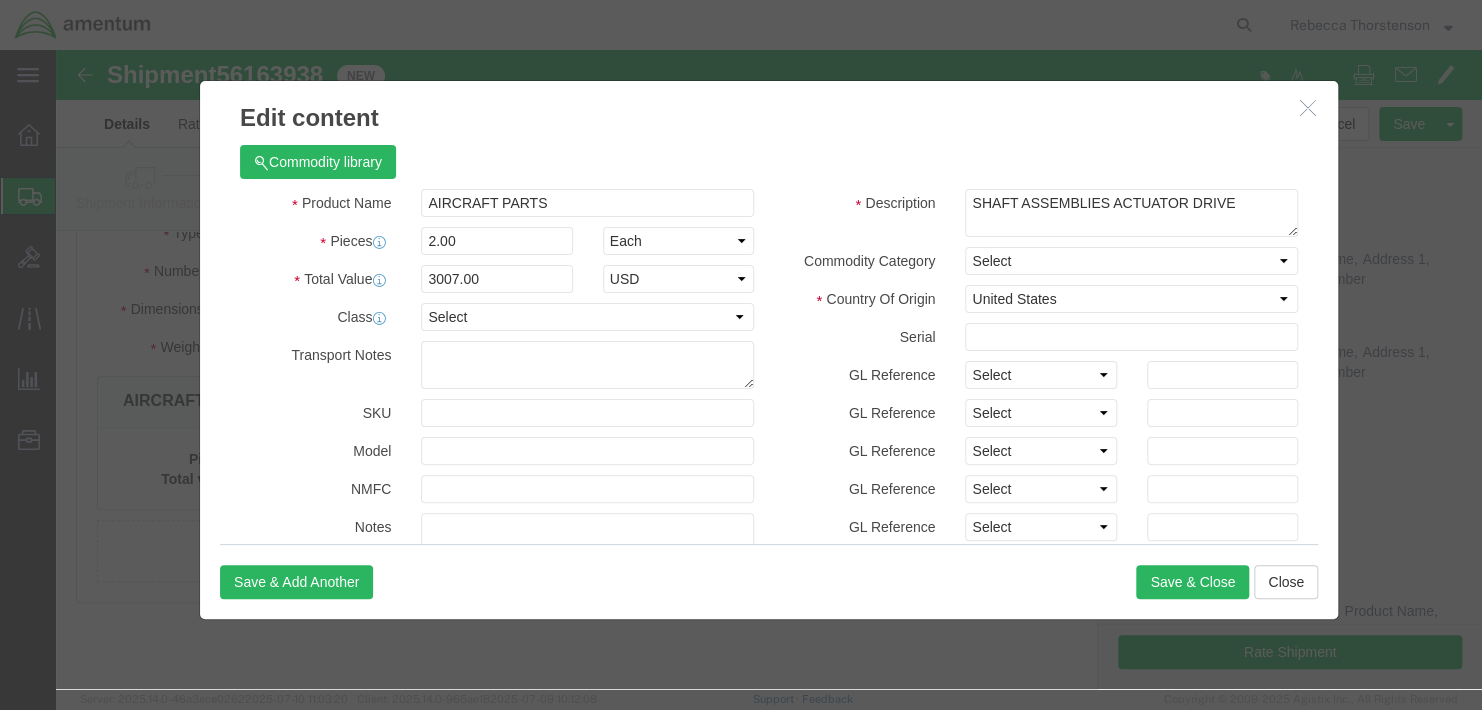 click 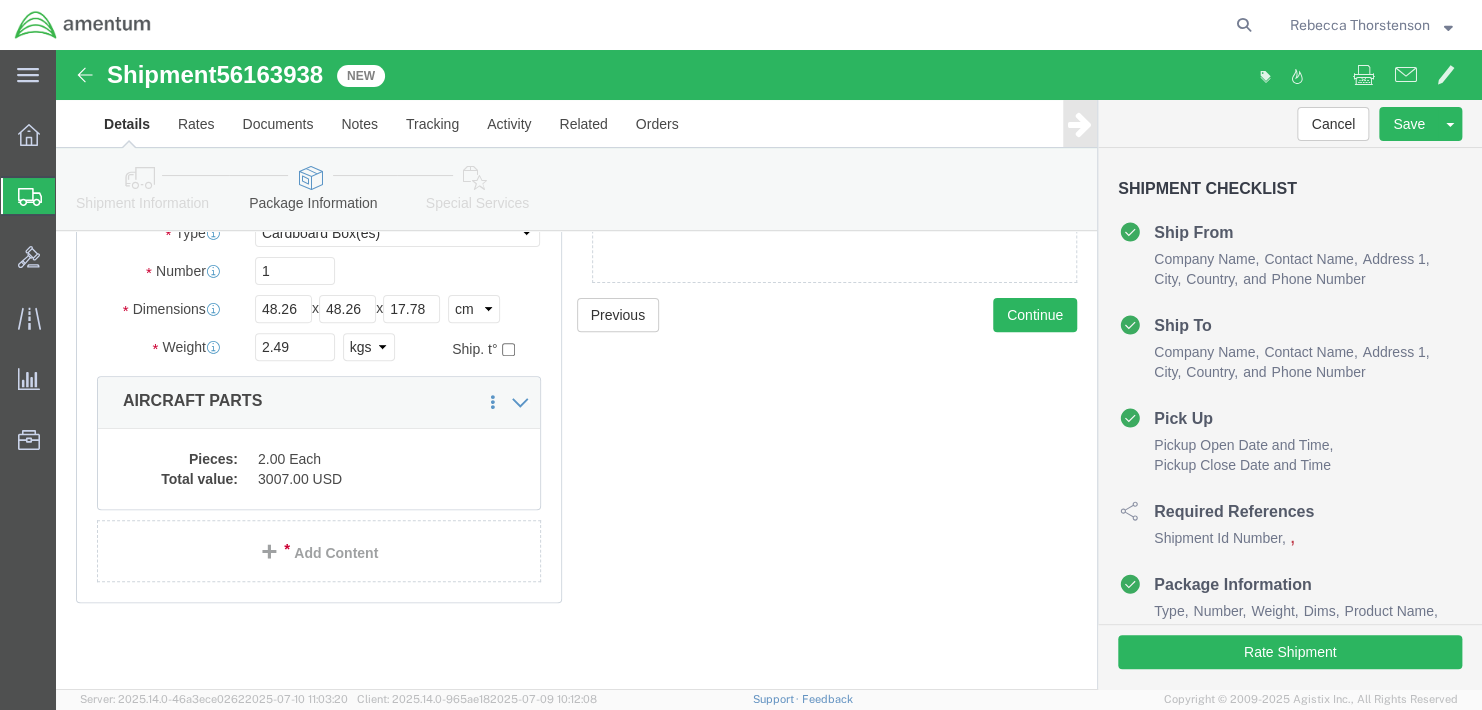 click 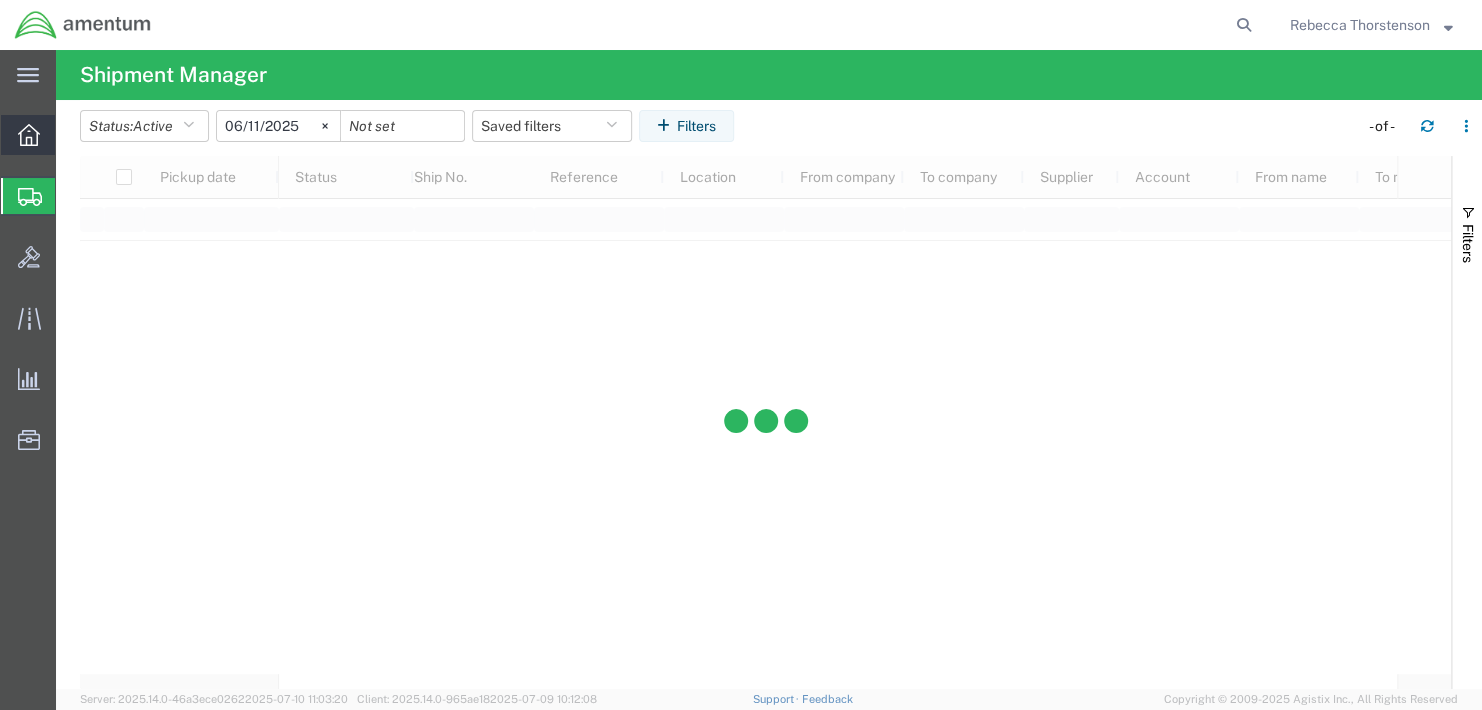 click 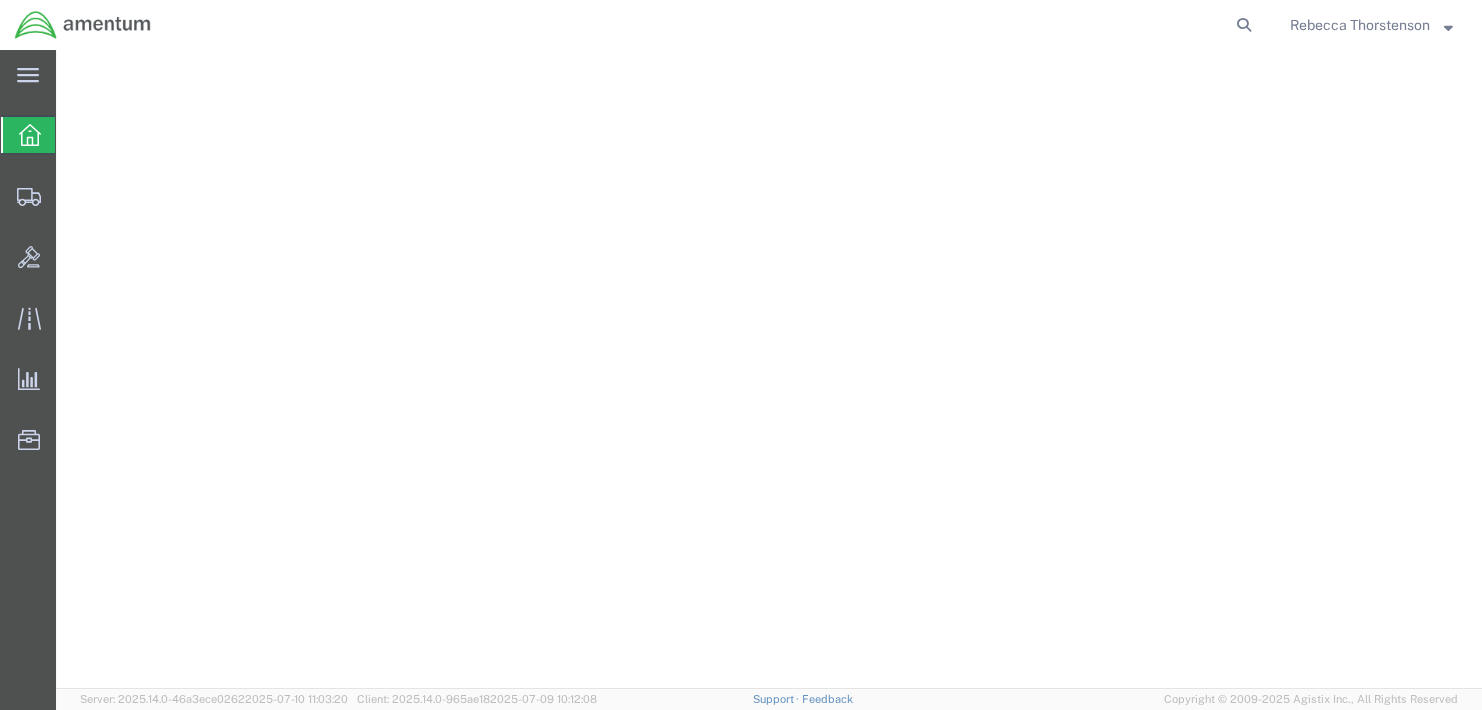 scroll, scrollTop: 0, scrollLeft: 0, axis: both 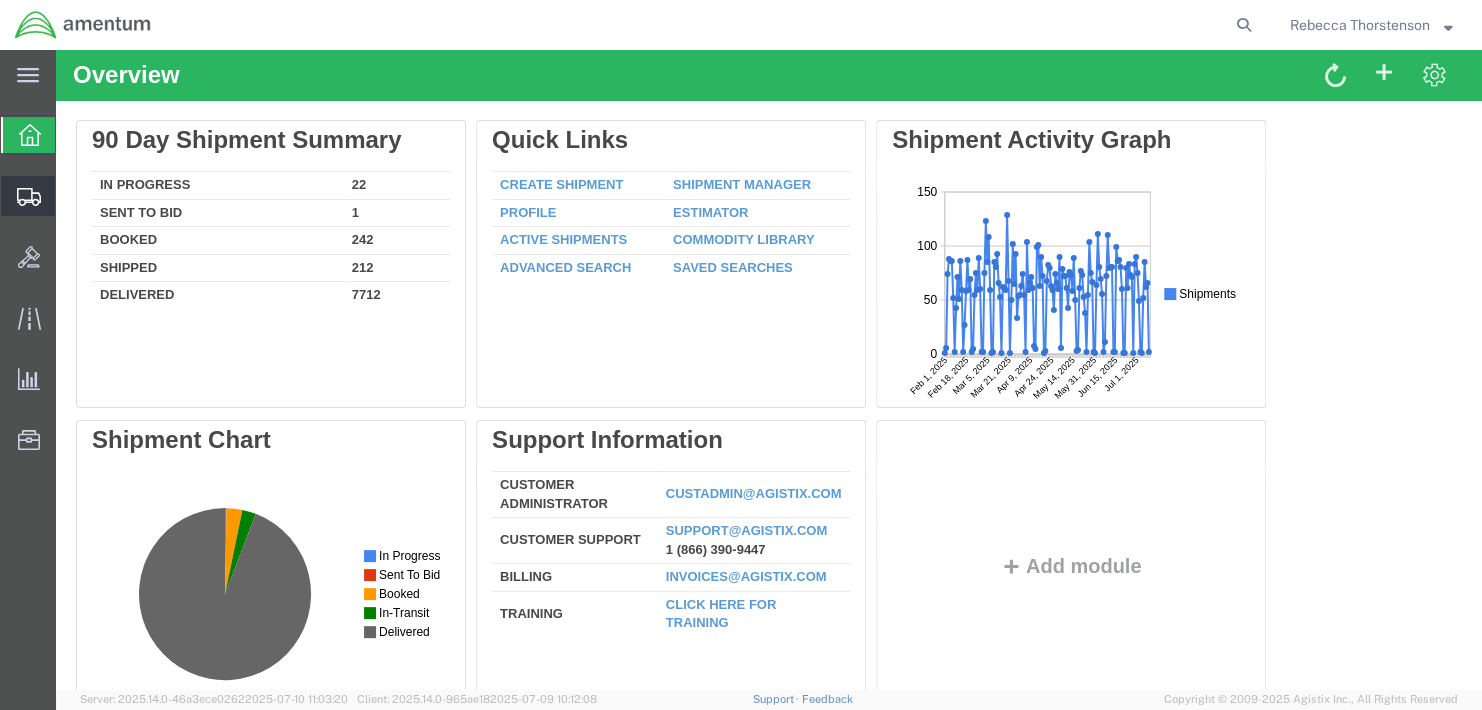 click on "Shipment Manager" 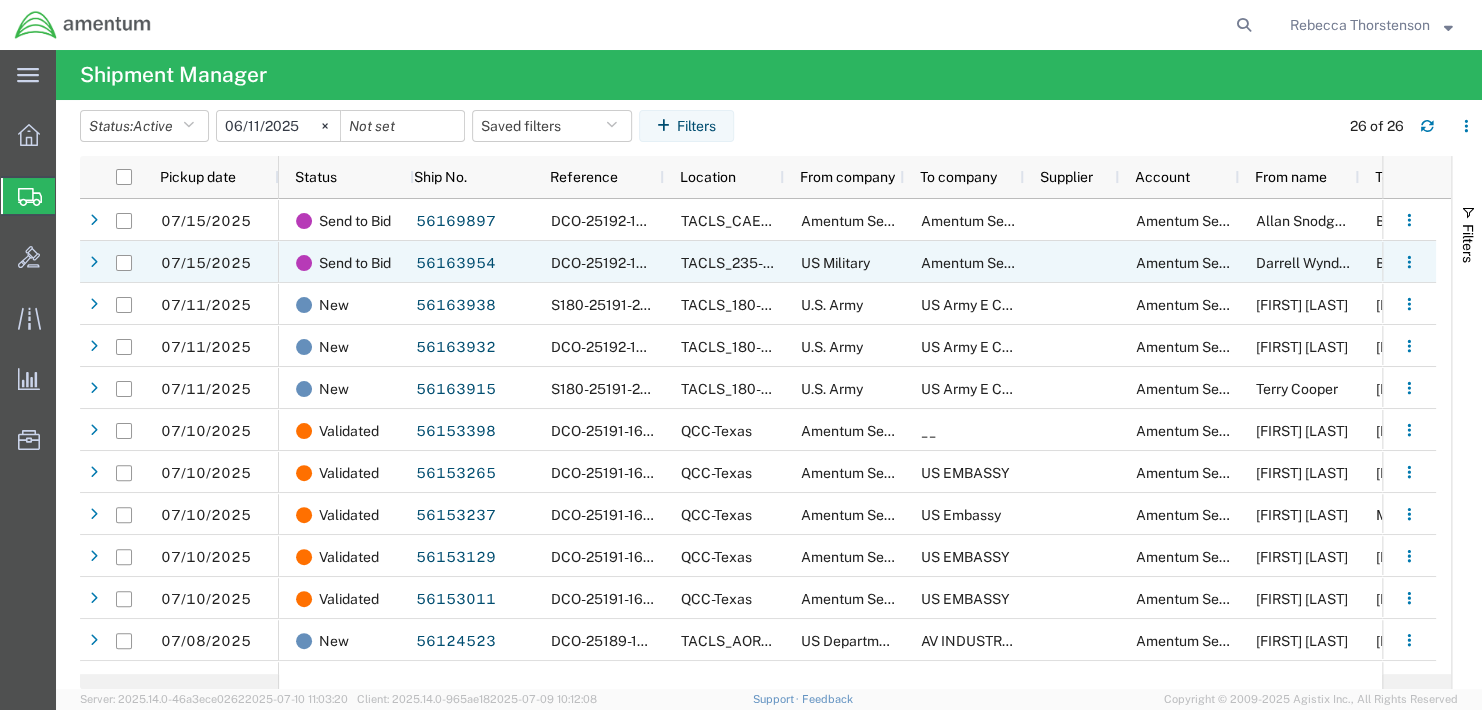 scroll, scrollTop: 132, scrollLeft: 0, axis: vertical 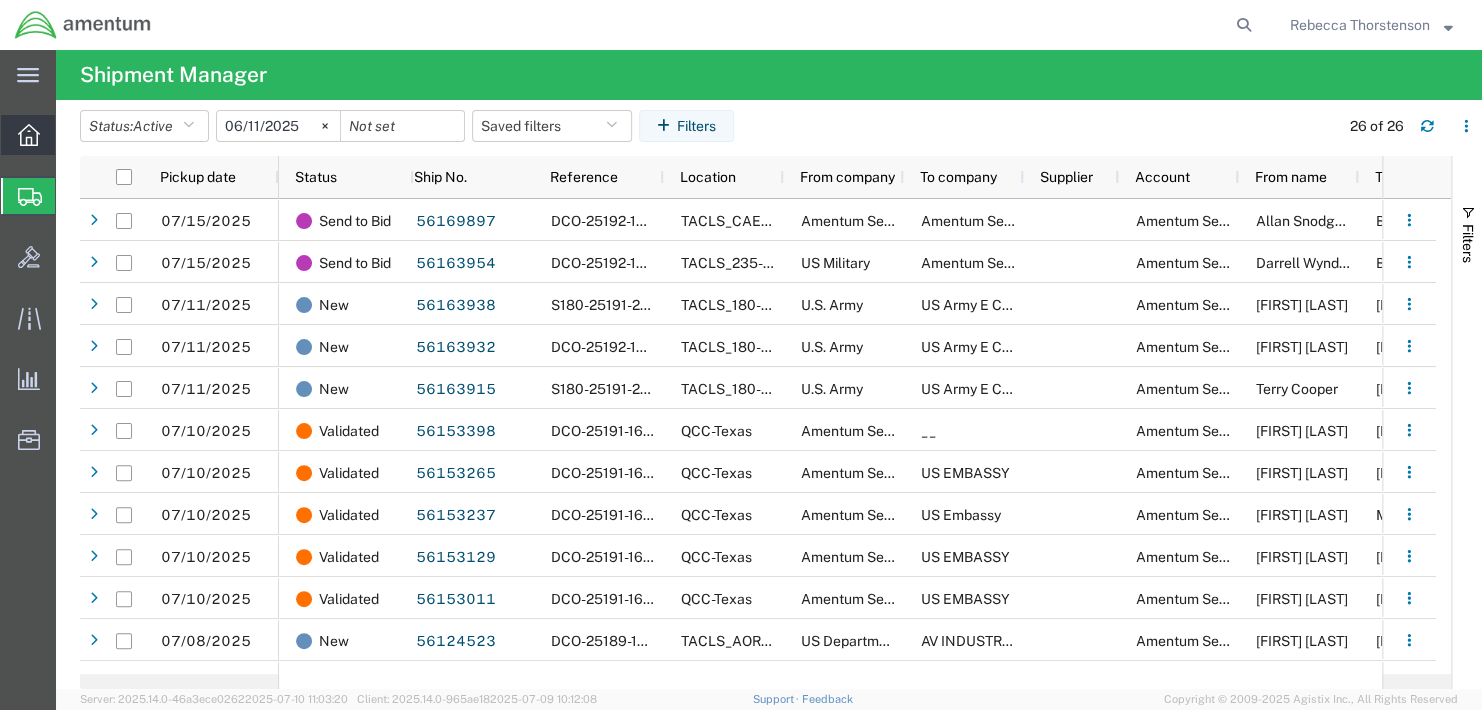 click 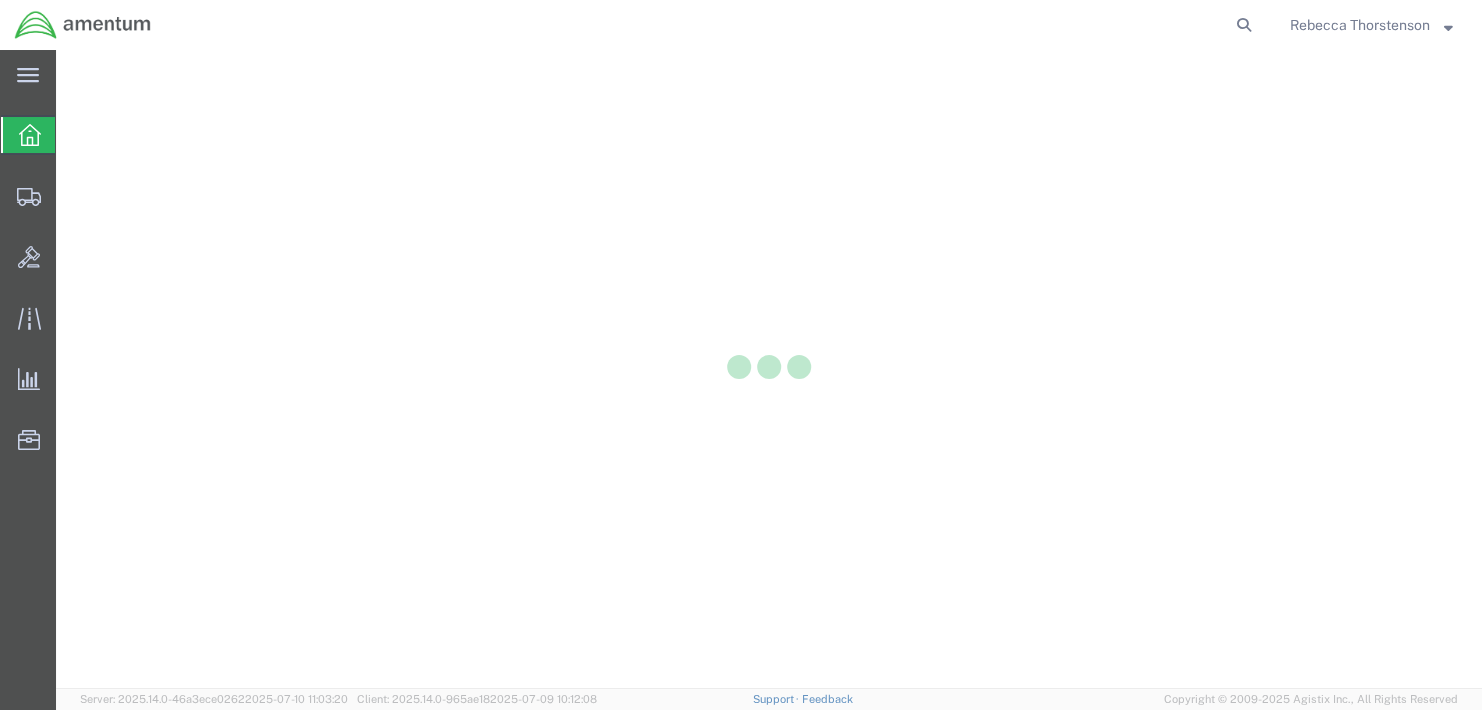 scroll, scrollTop: 0, scrollLeft: 0, axis: both 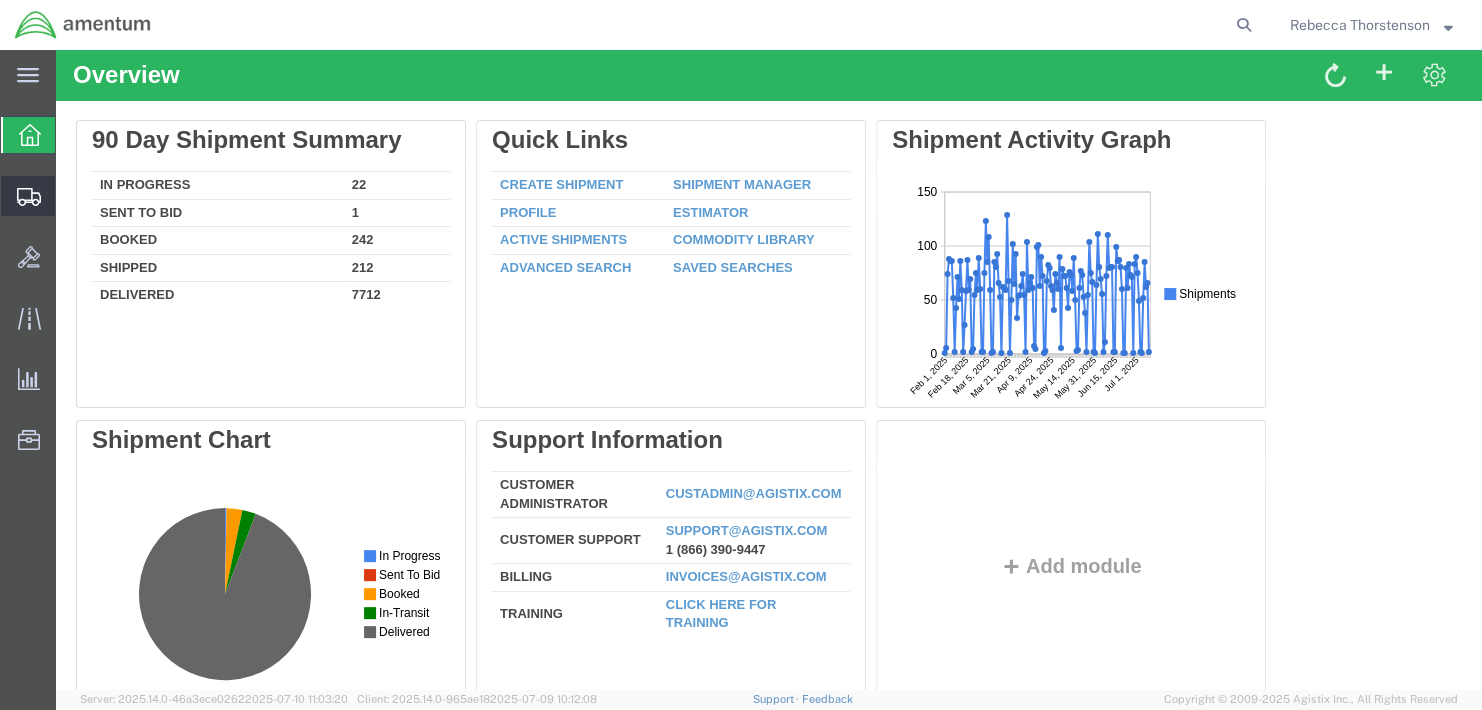 click on "Shipment Manager" 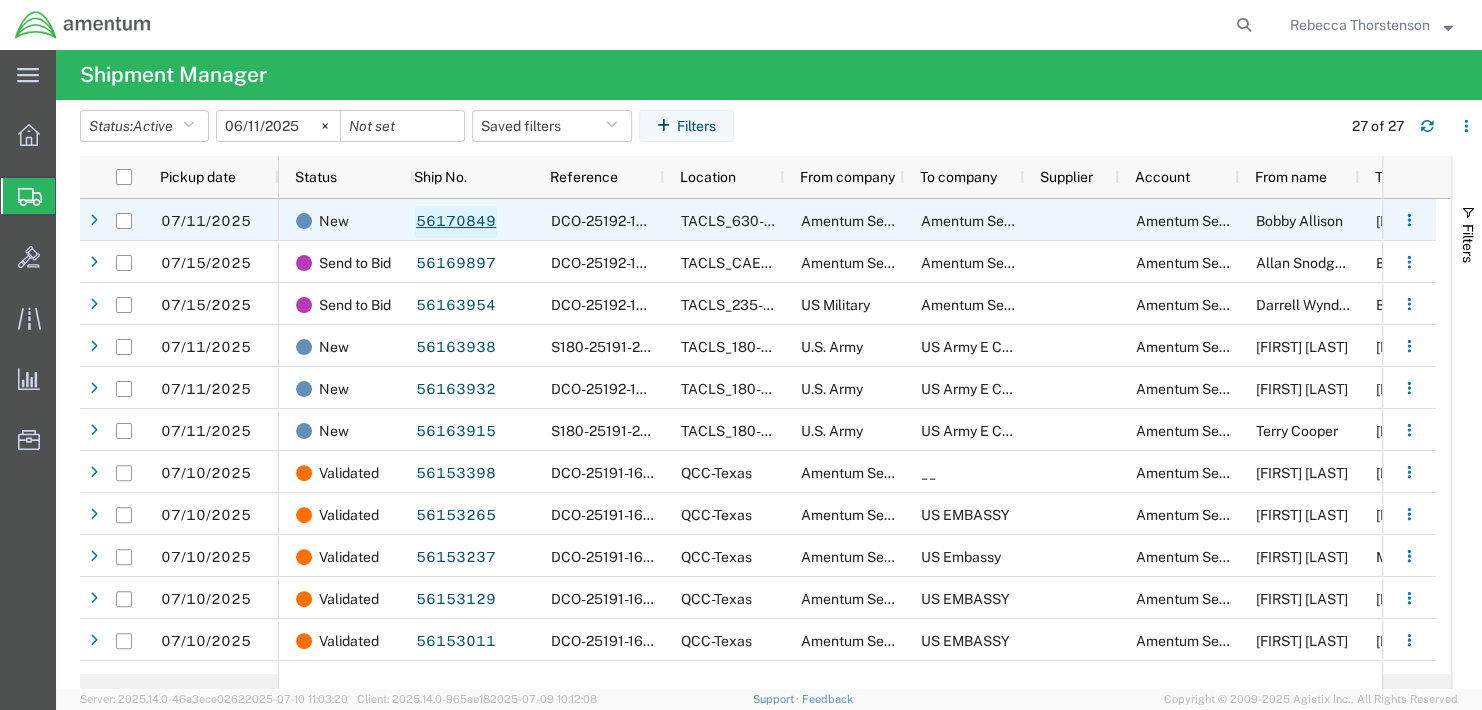 click on "56170849" 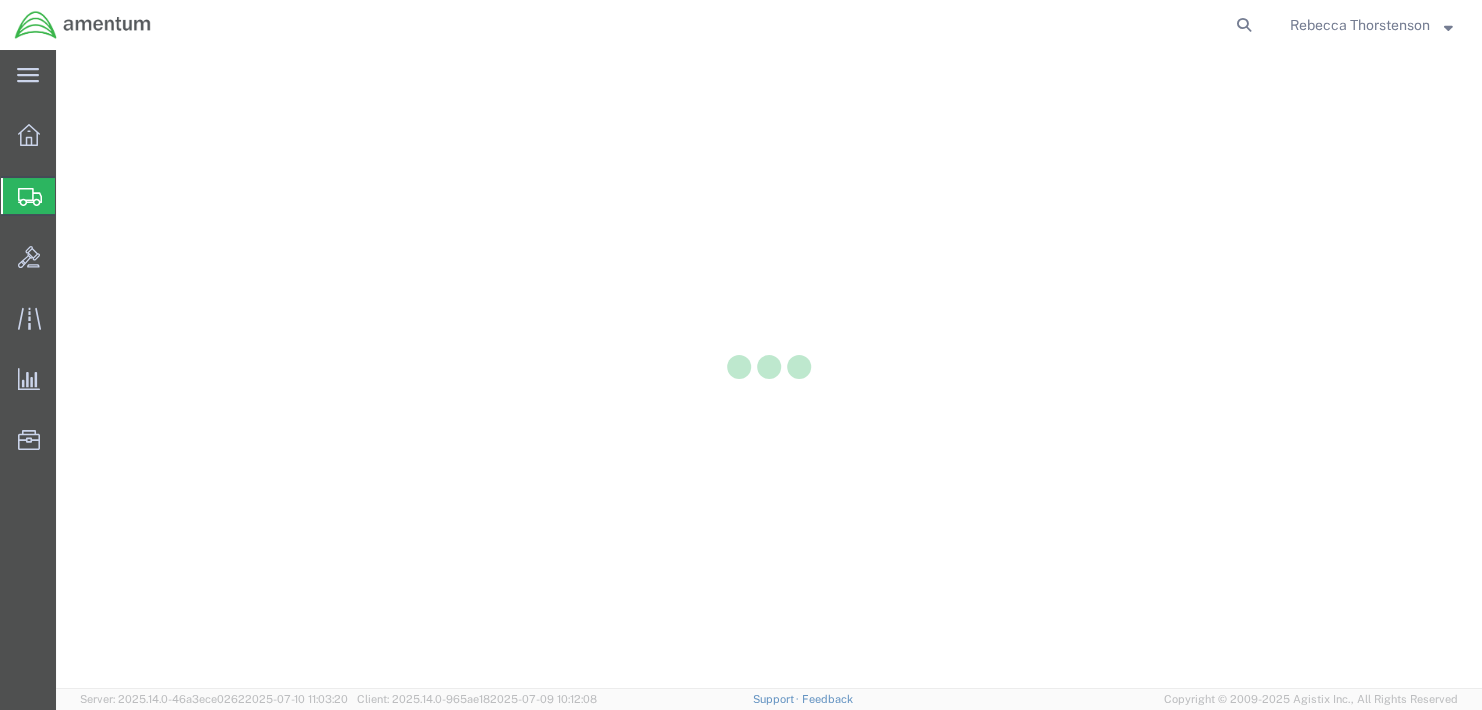 scroll, scrollTop: 0, scrollLeft: 0, axis: both 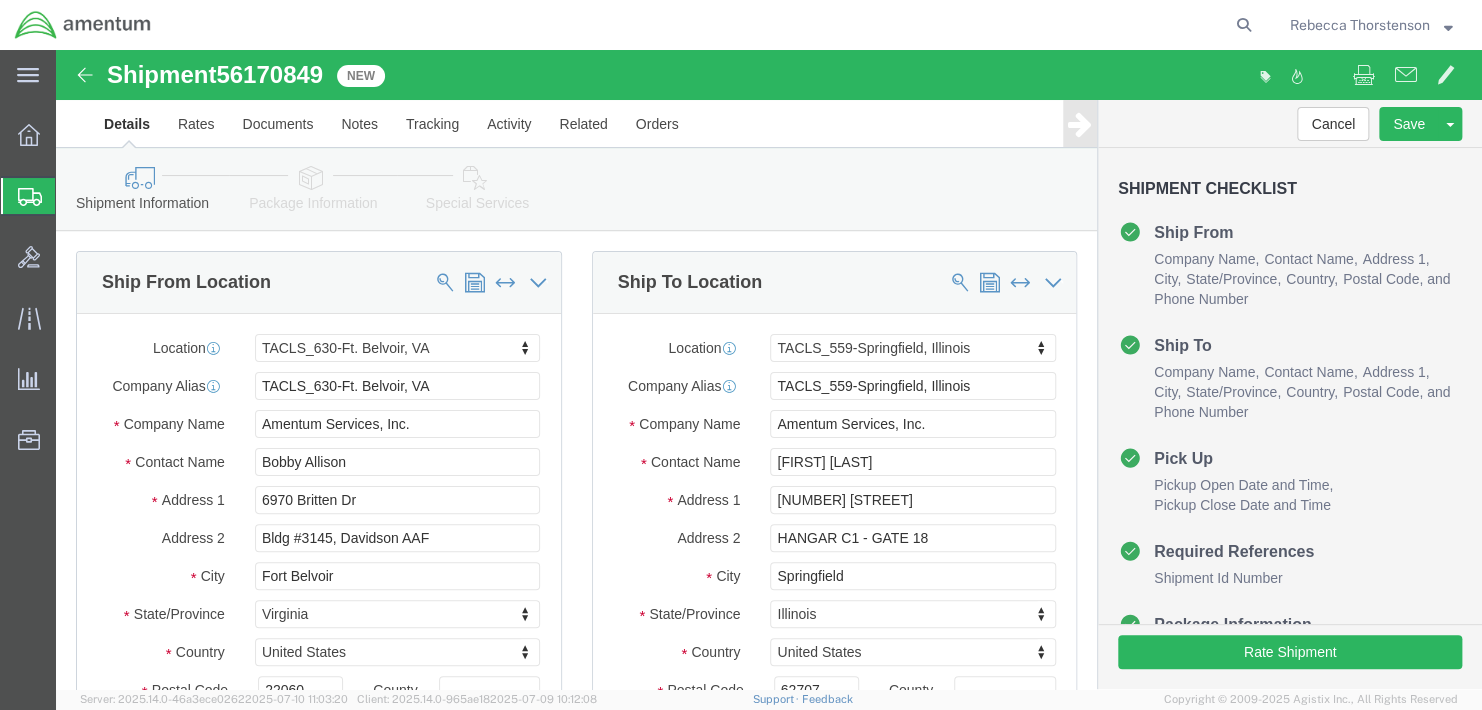 select on "42715" 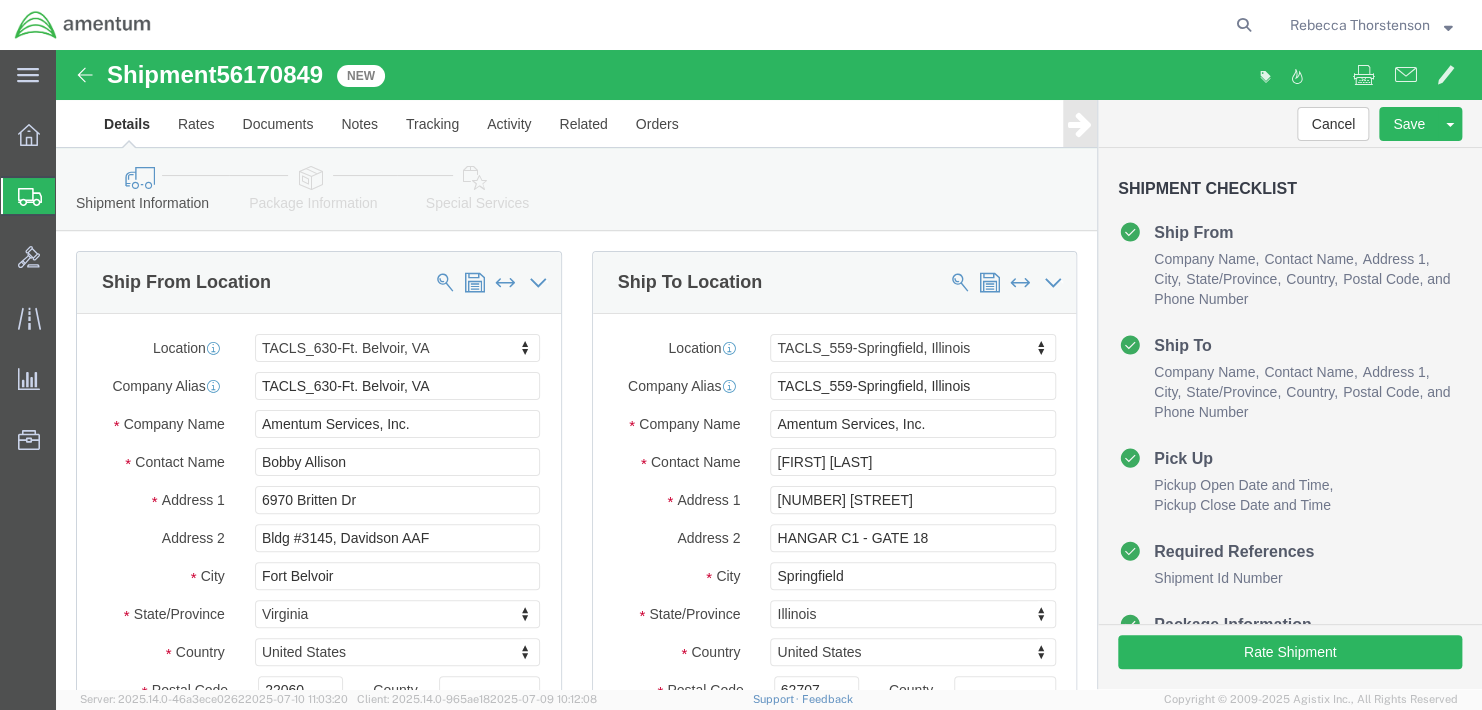 select on "42697" 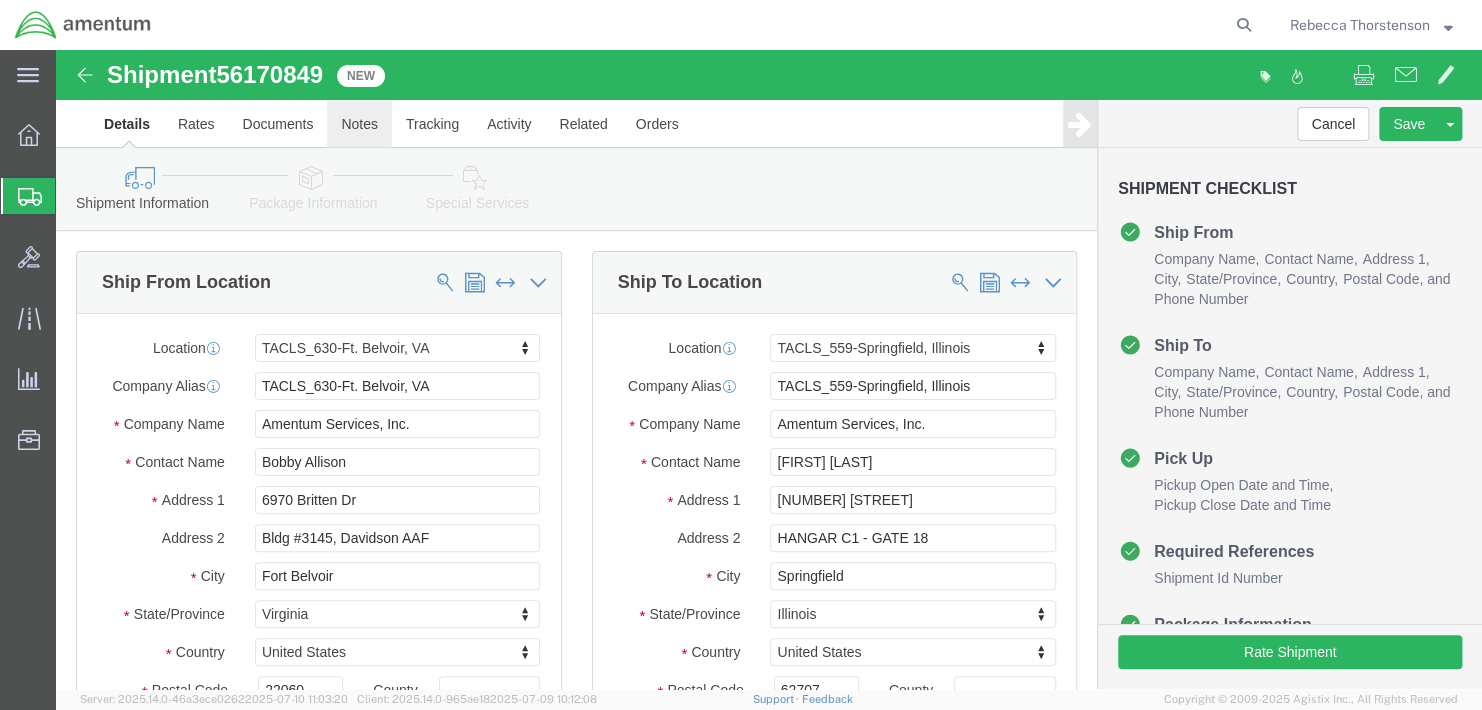 click on "Notes" 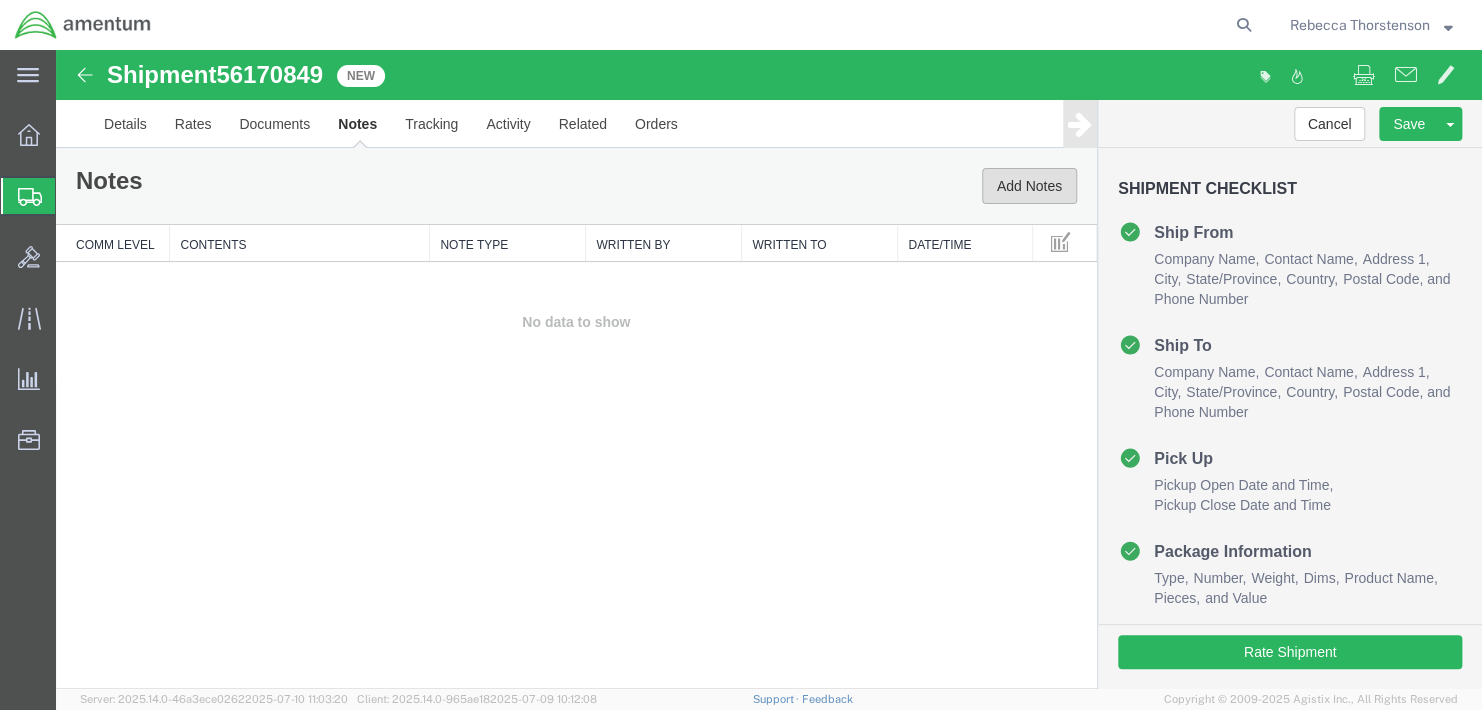 click on "Add Notes" at bounding box center (1029, 186) 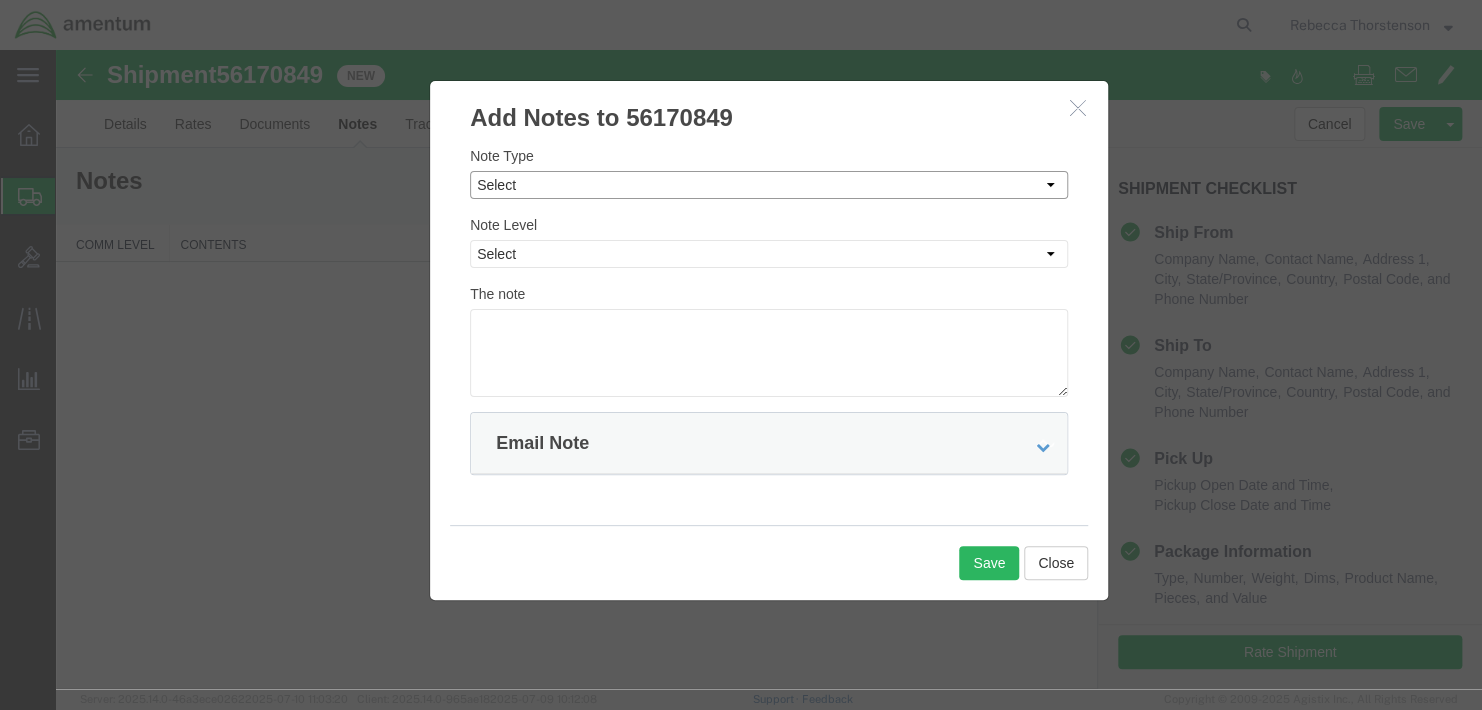 click on "Select Approval Bid Notes Carrier Change Notes Claim Notes Content Hazmat Notes Content Notes Declaration Statement Decline Shipment Notes Delivery Location Notes Delivery Notes Director Info Notes Error Code notes Fixed Lane Notes General Shipment Notes Hot Reason Invoice Notes On Behalf Of Notes Pick-up Location Notes Pickup Notes Preferred Carrier Notes Reason For Request Notes Service Status Notes Shipment Notification notes Special Handling Notes Transportation Notes" at bounding box center (769, 185) 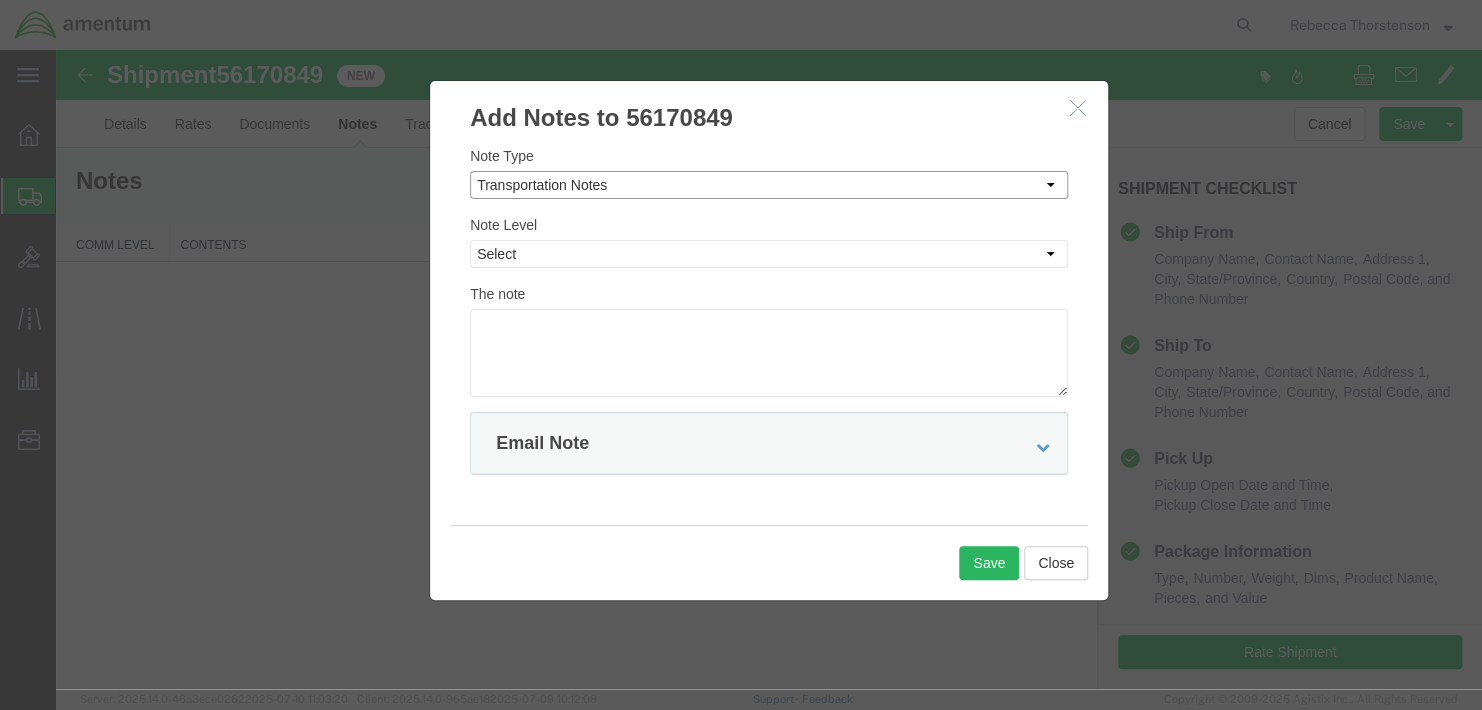 click on "Select Approval Bid Notes Carrier Change Notes Claim Notes Content Hazmat Notes Content Notes Declaration Statement Decline Shipment Notes Delivery Location Notes Delivery Notes Director Info Notes Error Code notes Fixed Lane Notes General Shipment Notes Hot Reason Invoice Notes On Behalf Of Notes Pick-up Location Notes Pickup Notes Preferred Carrier Notes Reason For Request Notes Service Status Notes Shipment Notification notes Special Handling Notes Transportation Notes" at bounding box center (769, 185) 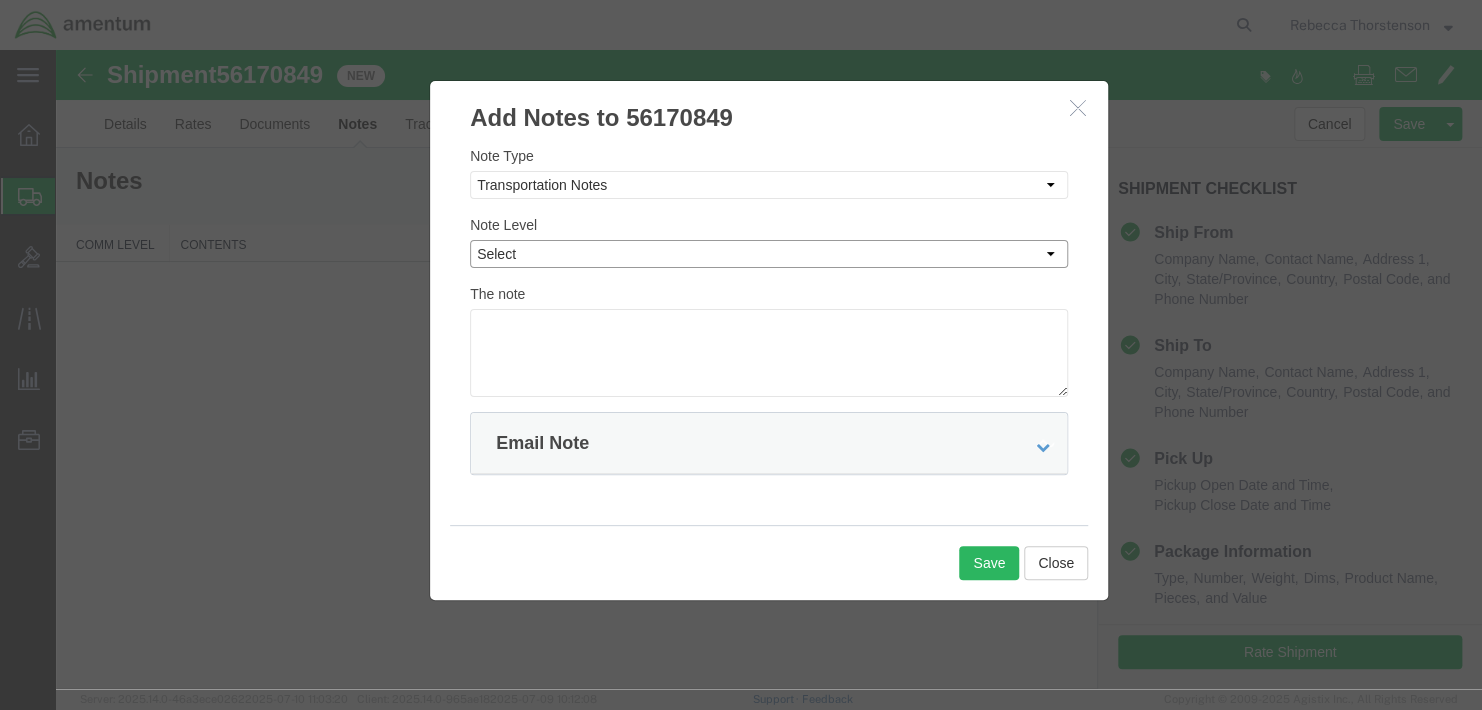 click on "Select Private to Account Private to Vendor Public" at bounding box center [769, 254] 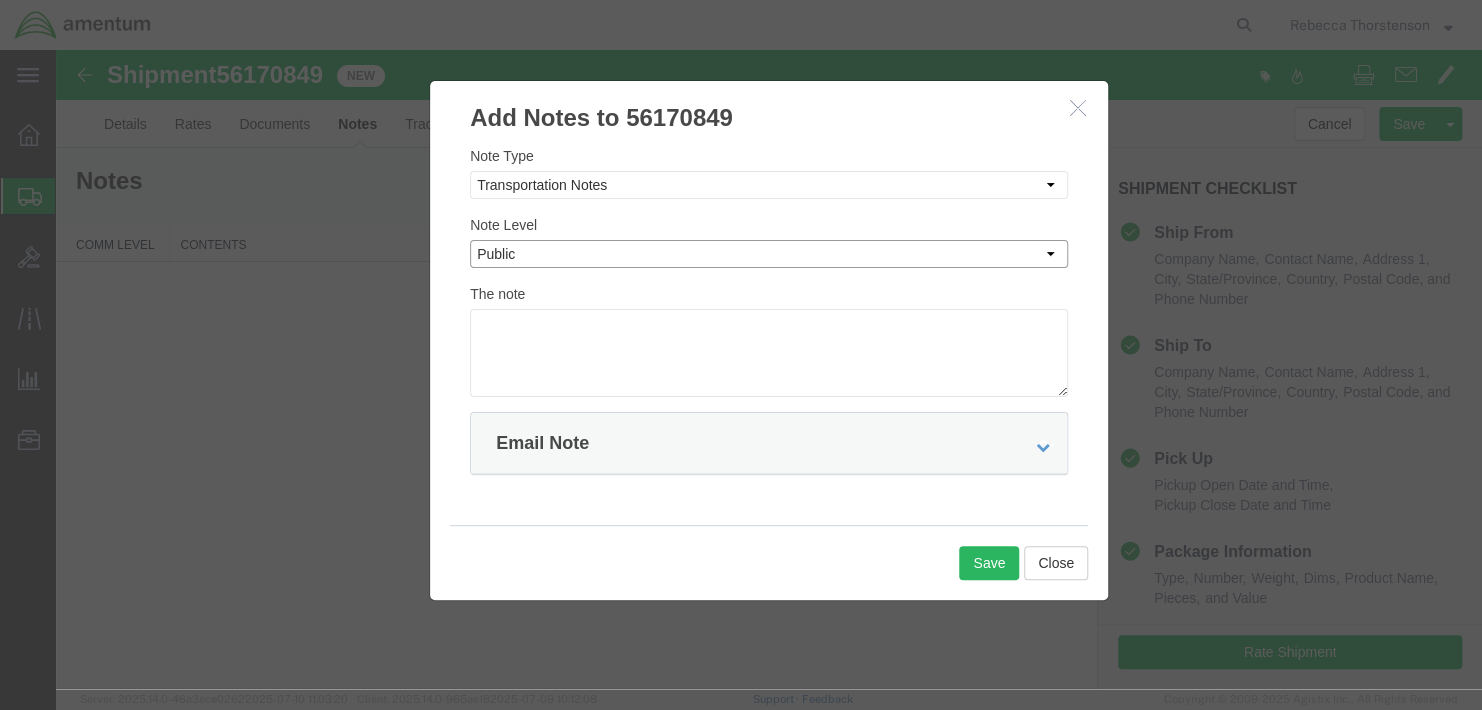 click on "Select Private to Account Private to Vendor Public" at bounding box center (769, 254) 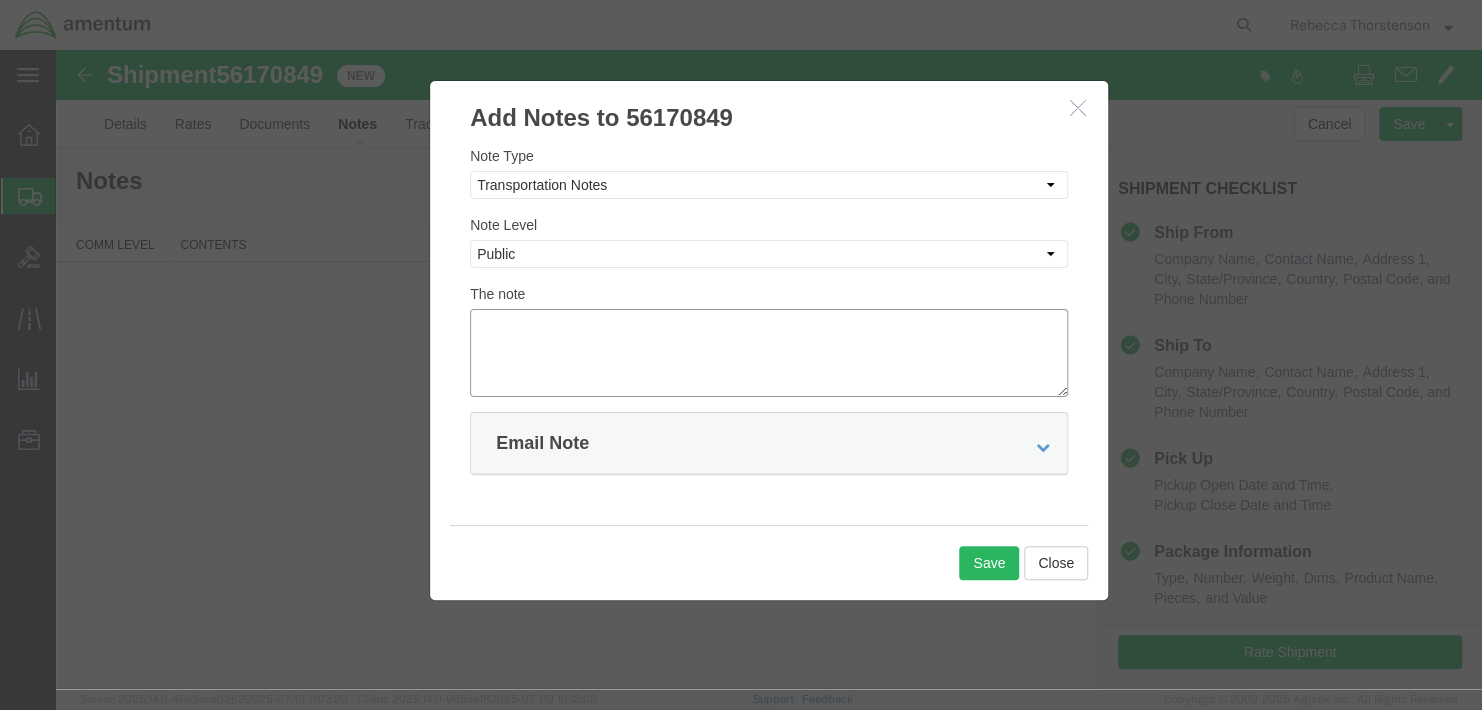 click at bounding box center [769, 353] 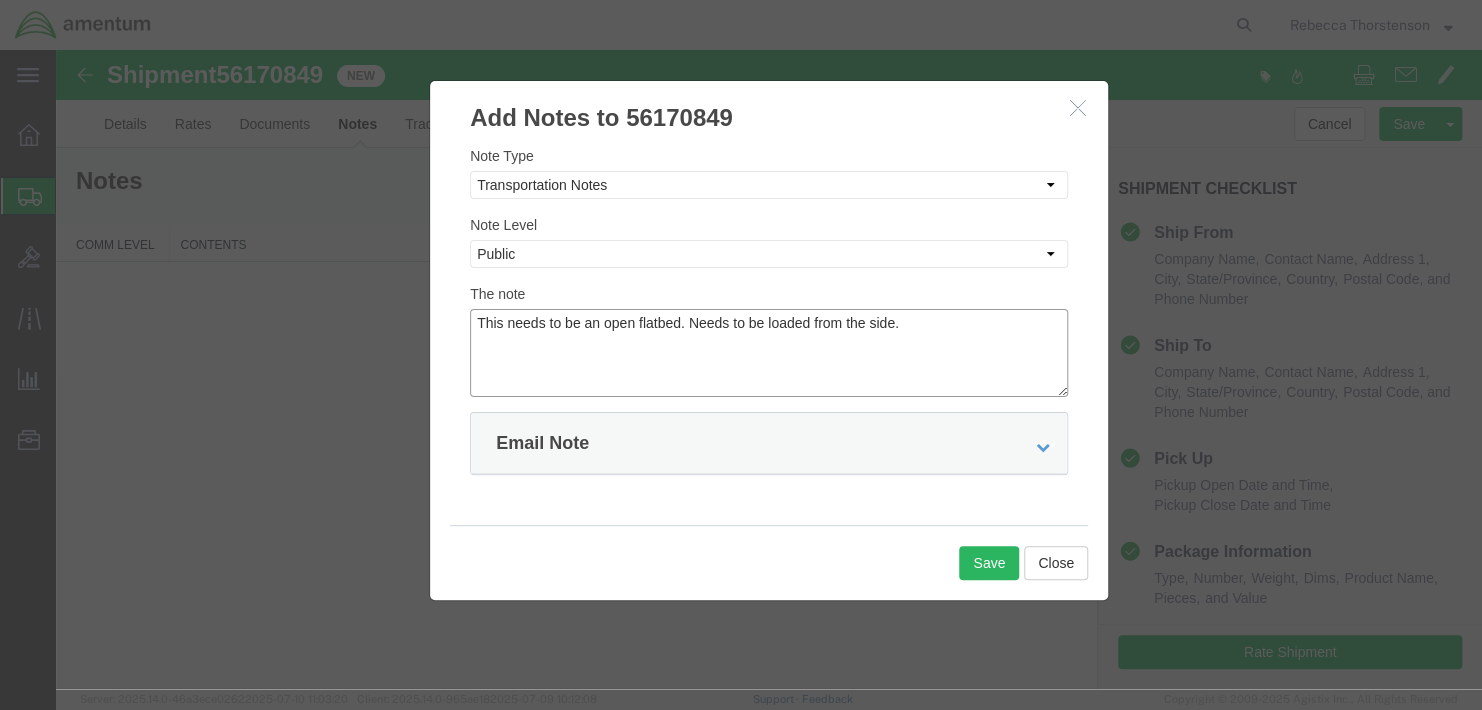 type on "This needs to be an open flatbed. Needs to be loaded from the side." 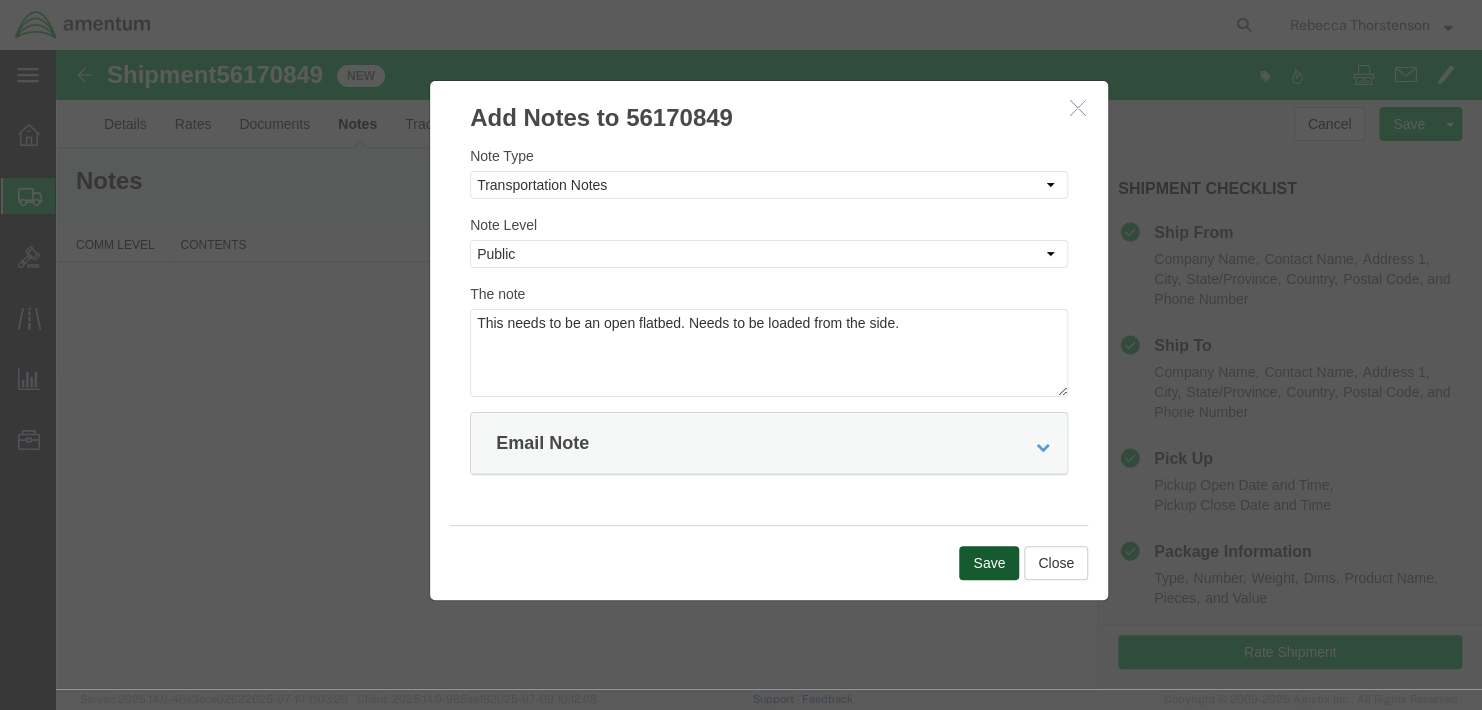 click on "Save" at bounding box center (989, 563) 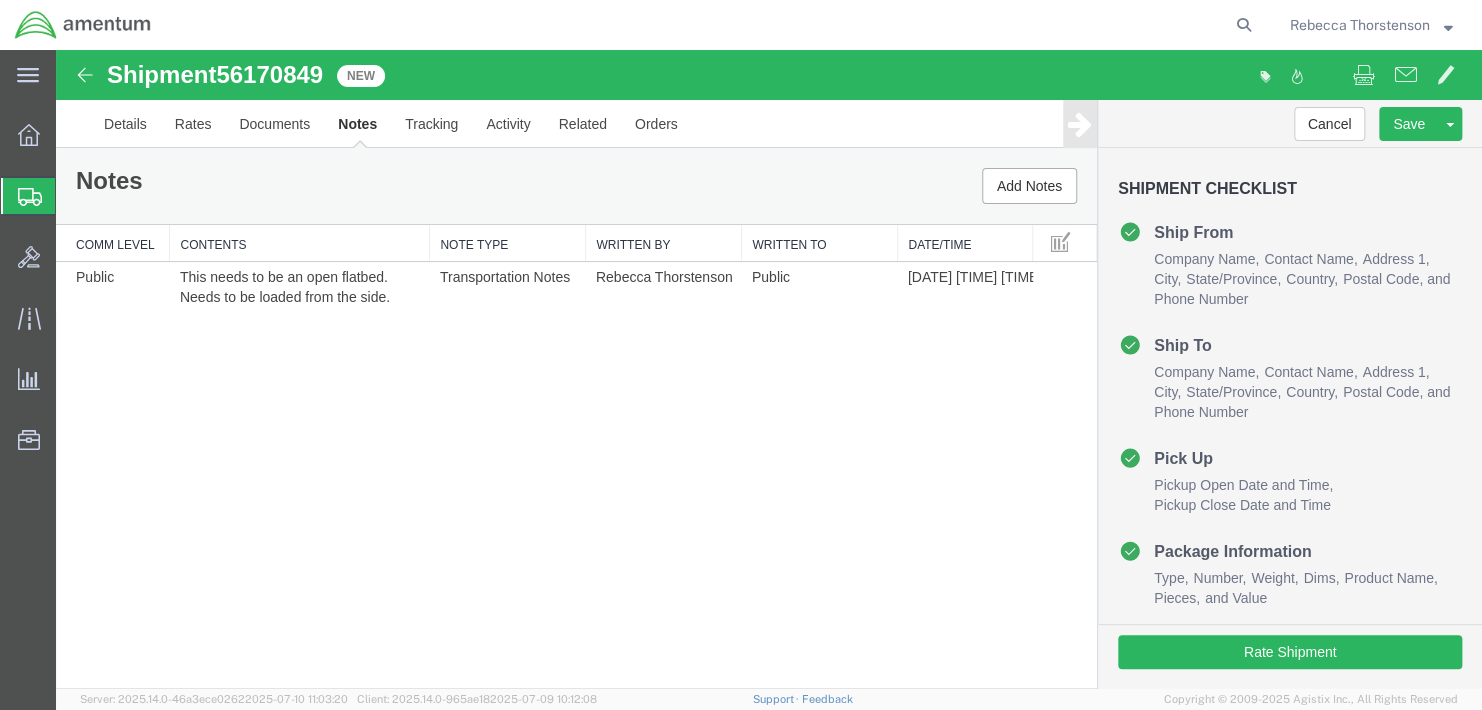click on "56170849" at bounding box center (269, 74) 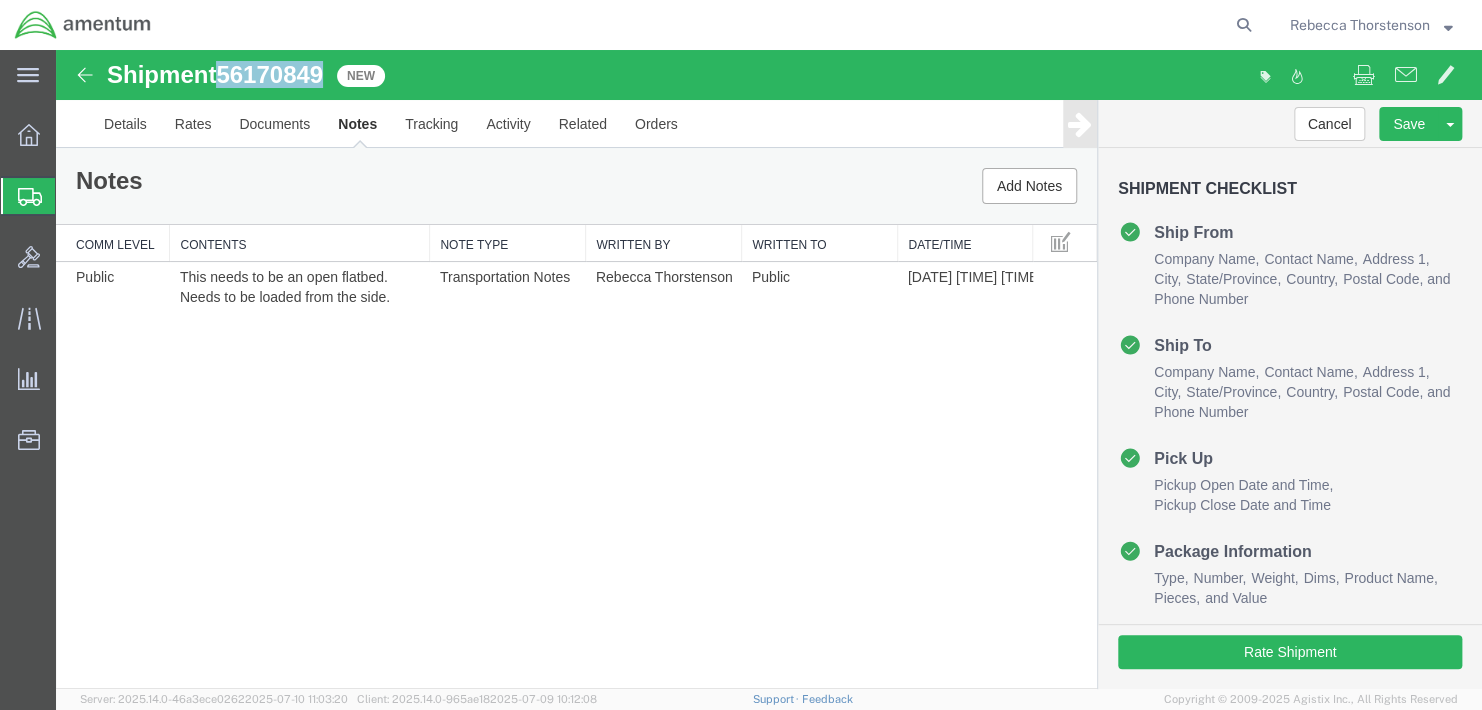 click on "56170849" at bounding box center (269, 74) 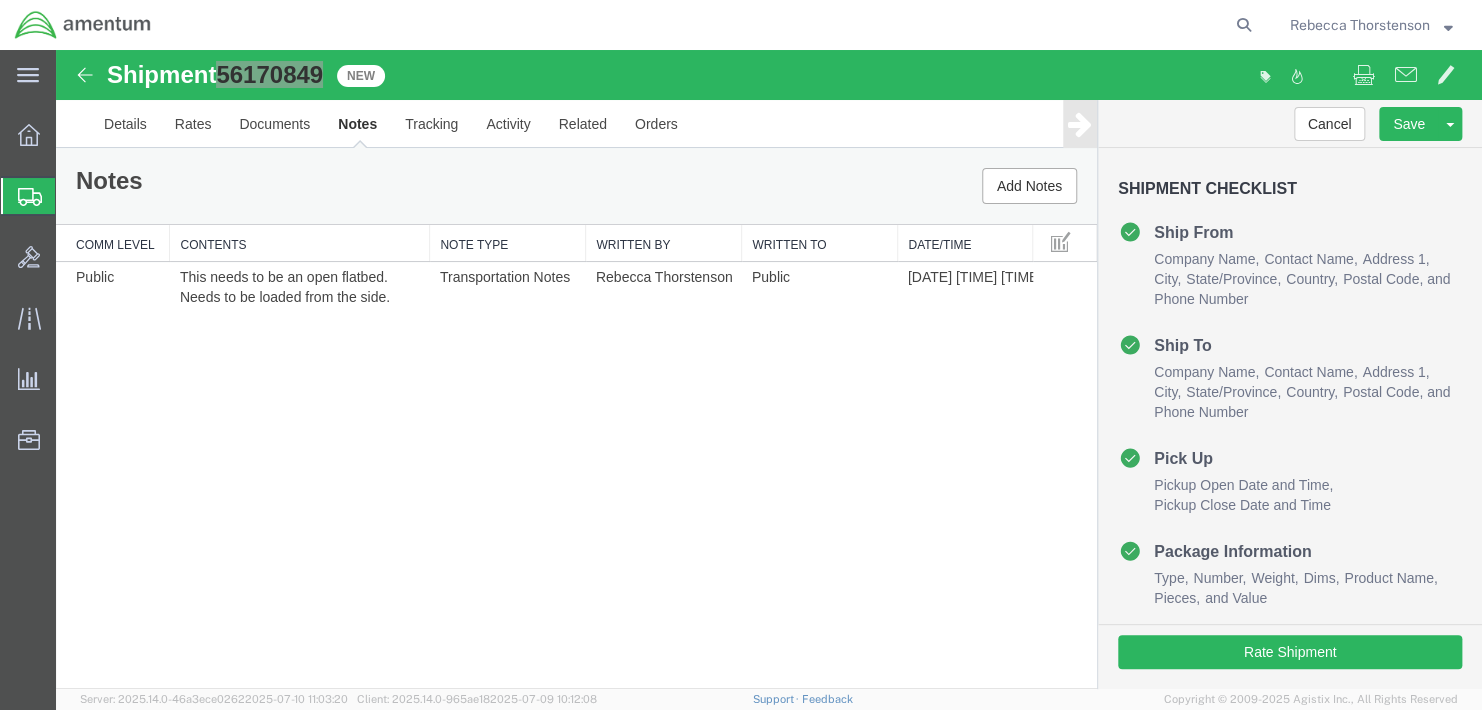 click on "Shipment Manager" 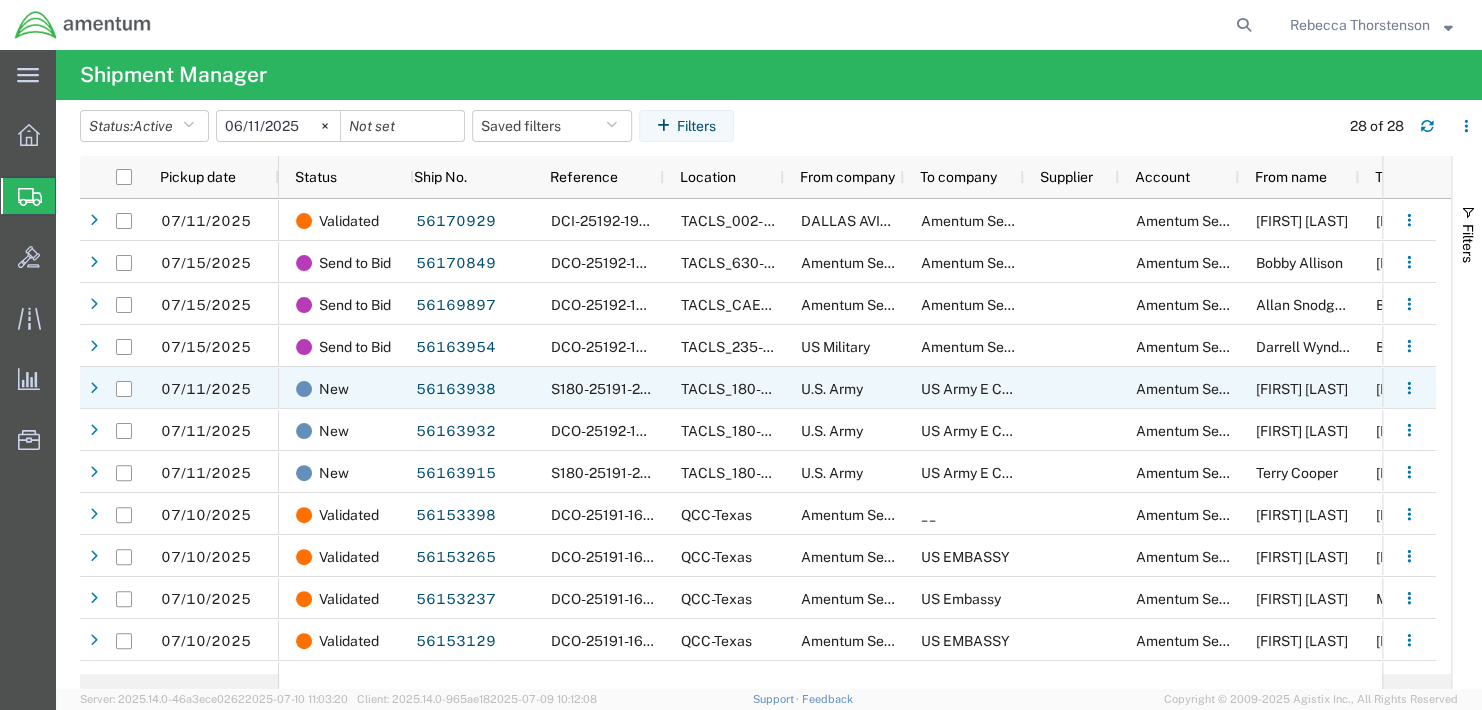 scroll, scrollTop: 100, scrollLeft: 0, axis: vertical 